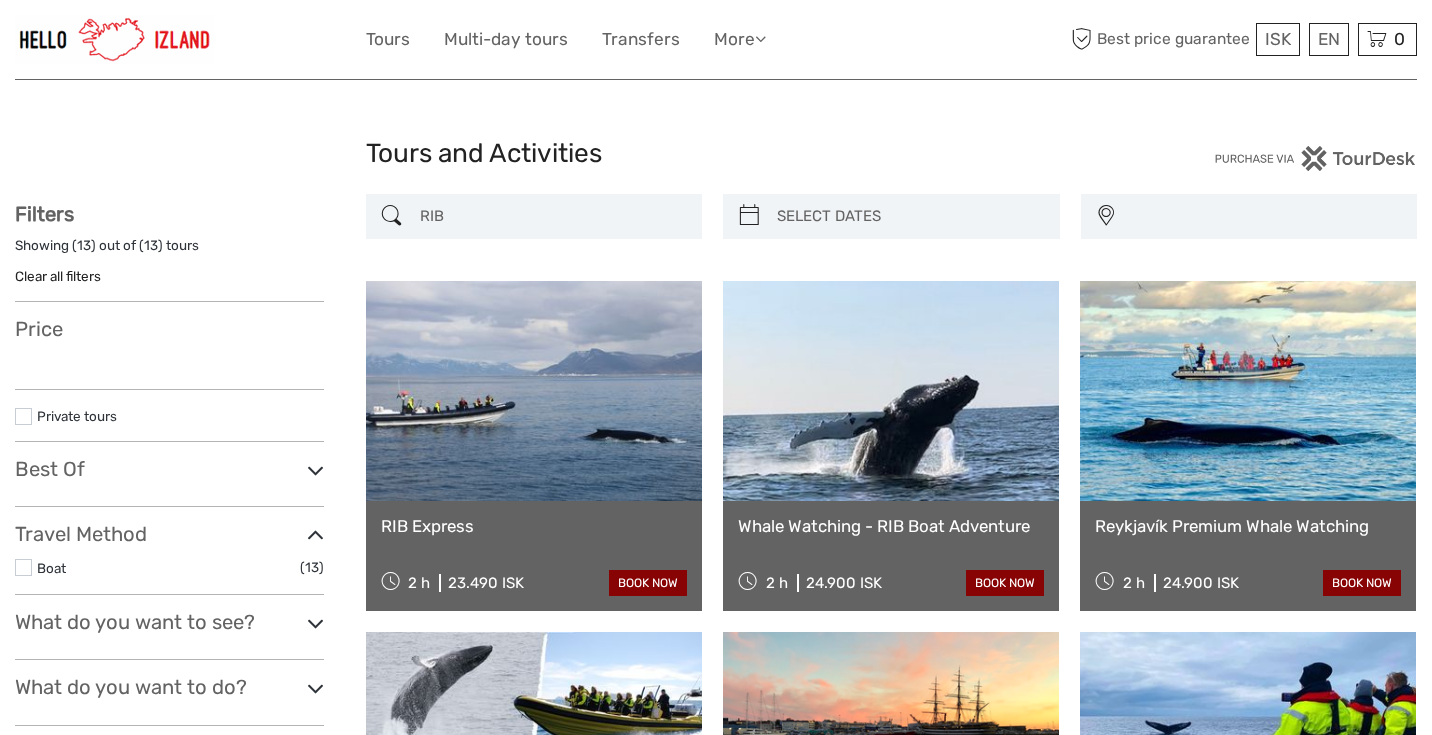 scroll, scrollTop: 0, scrollLeft: 0, axis: both 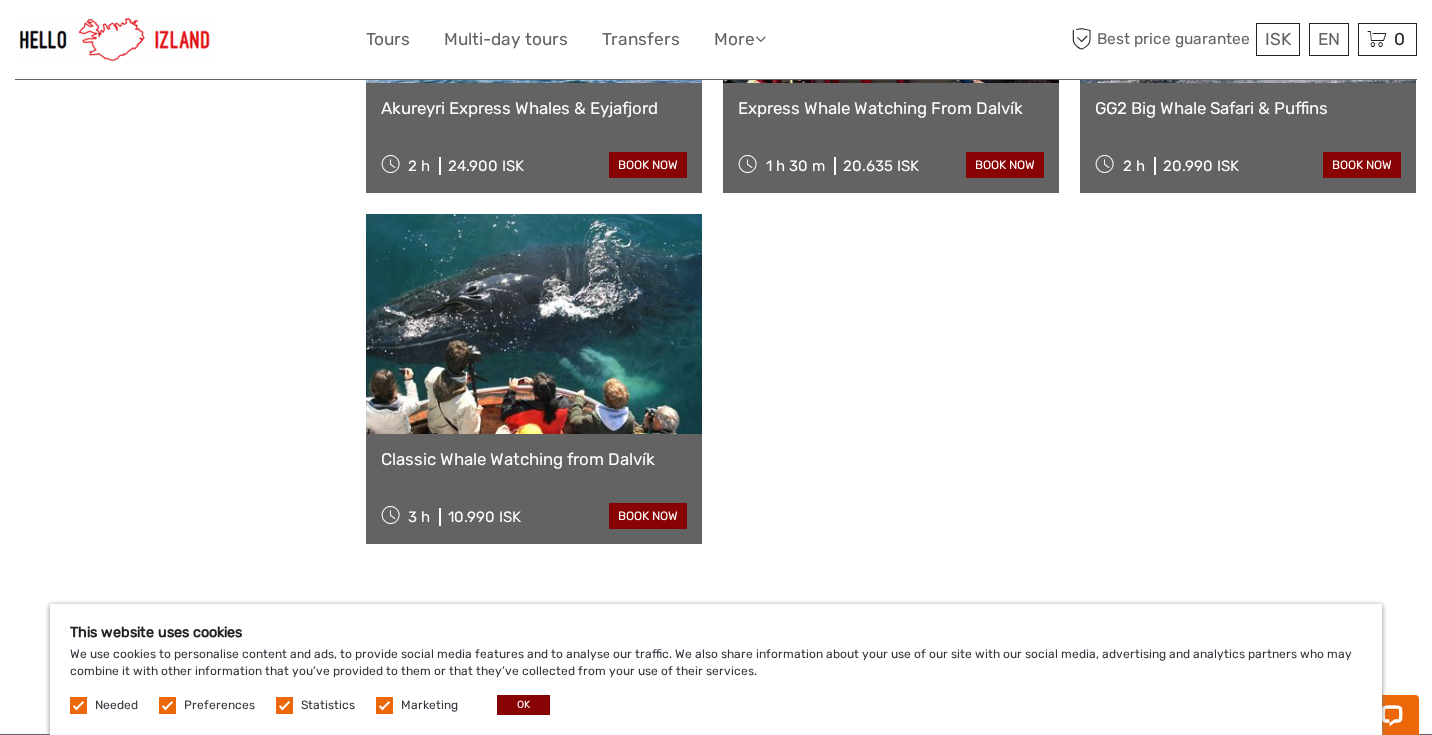 click at bounding box center (534, 324) 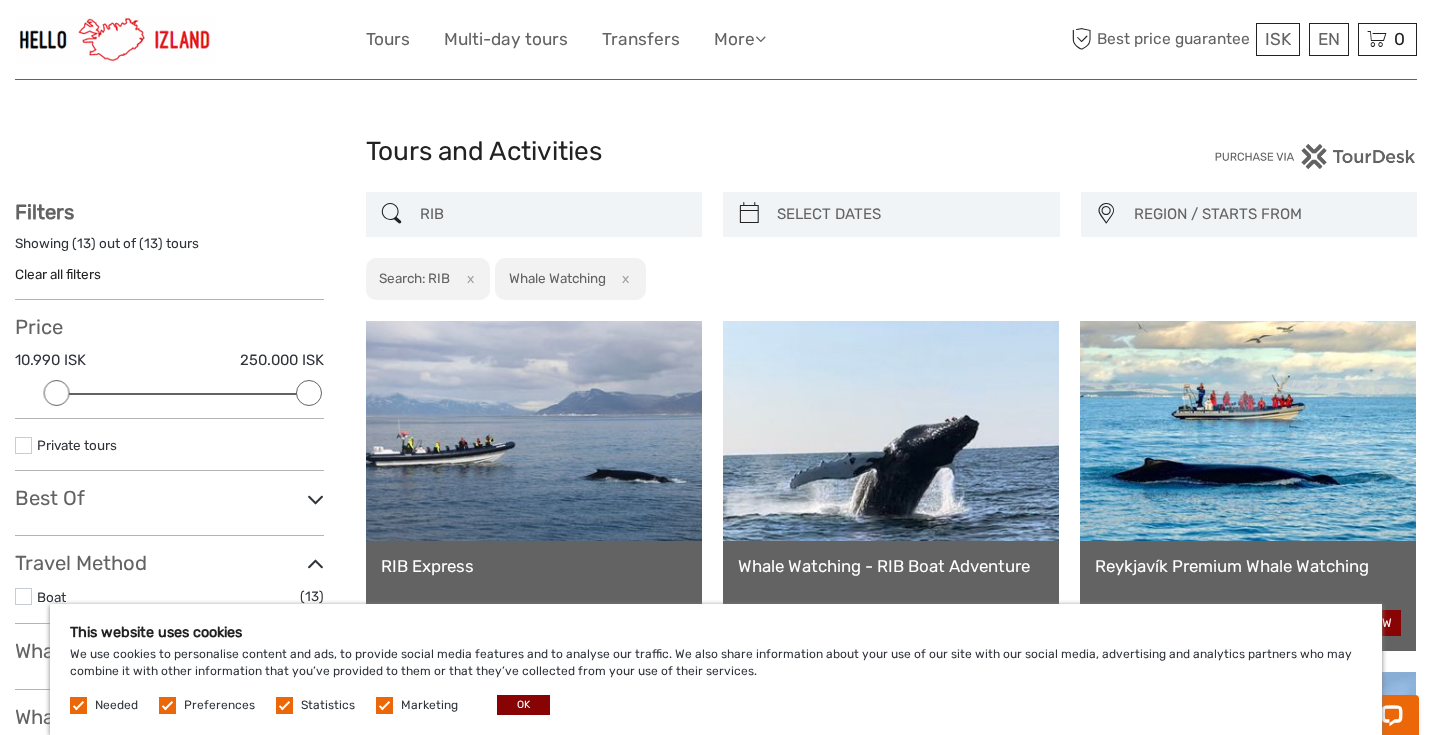 scroll, scrollTop: 0, scrollLeft: 0, axis: both 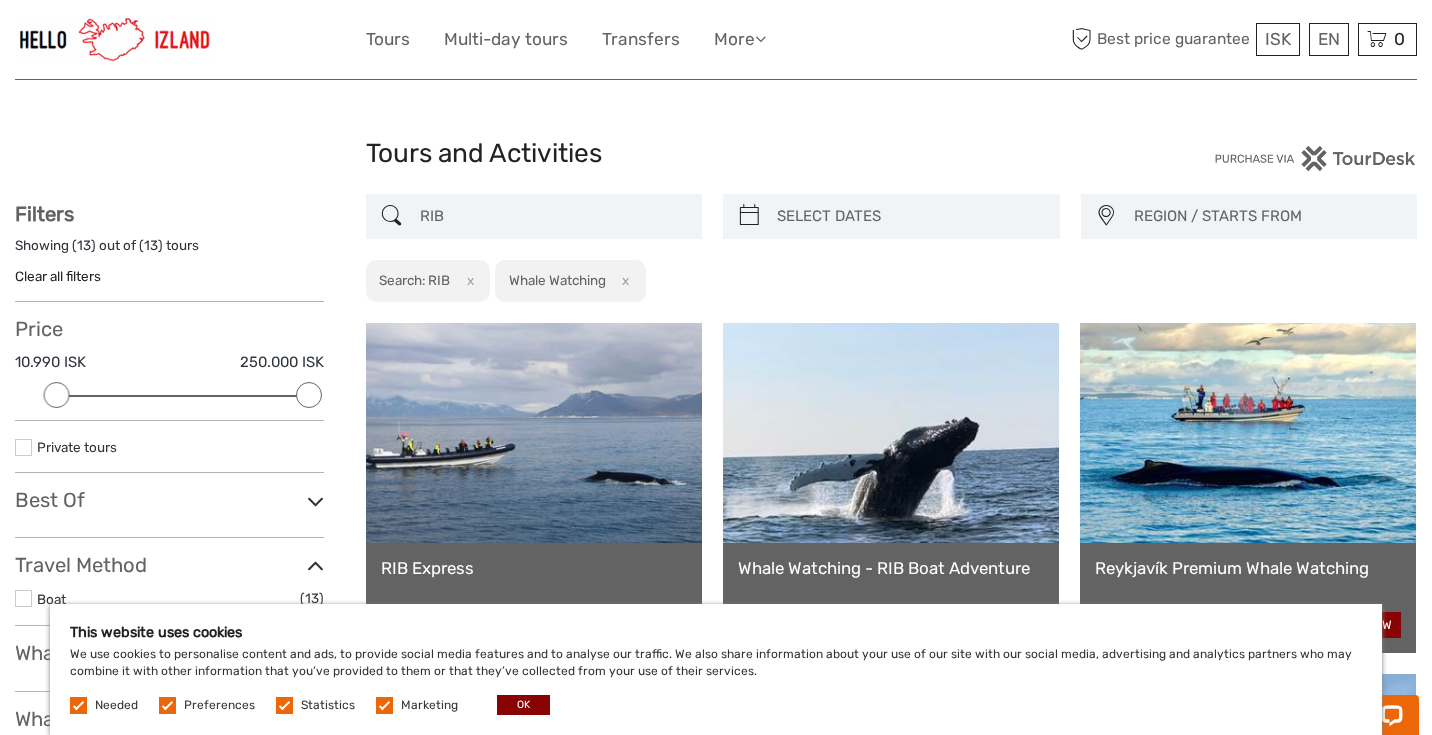 click on "RIB" at bounding box center (552, 216) 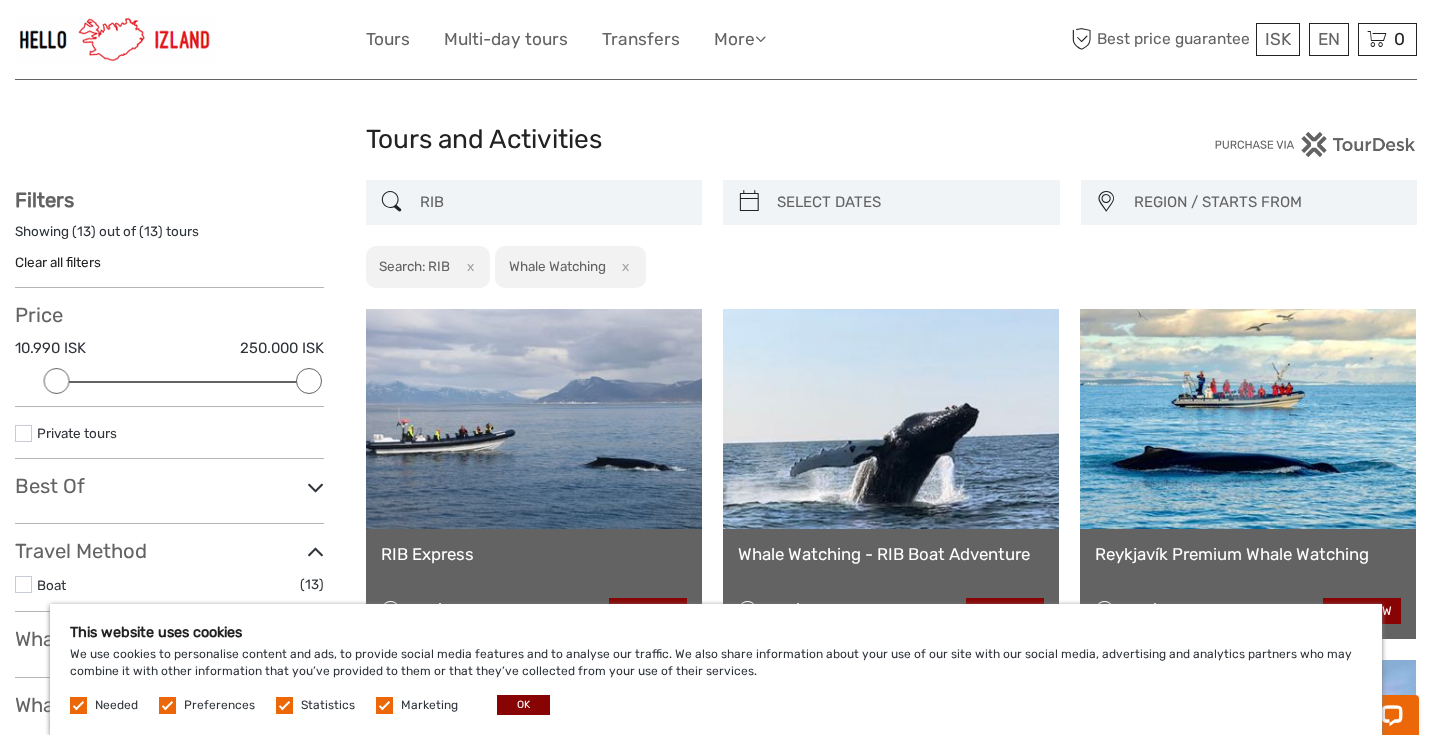 scroll, scrollTop: 0, scrollLeft: 0, axis: both 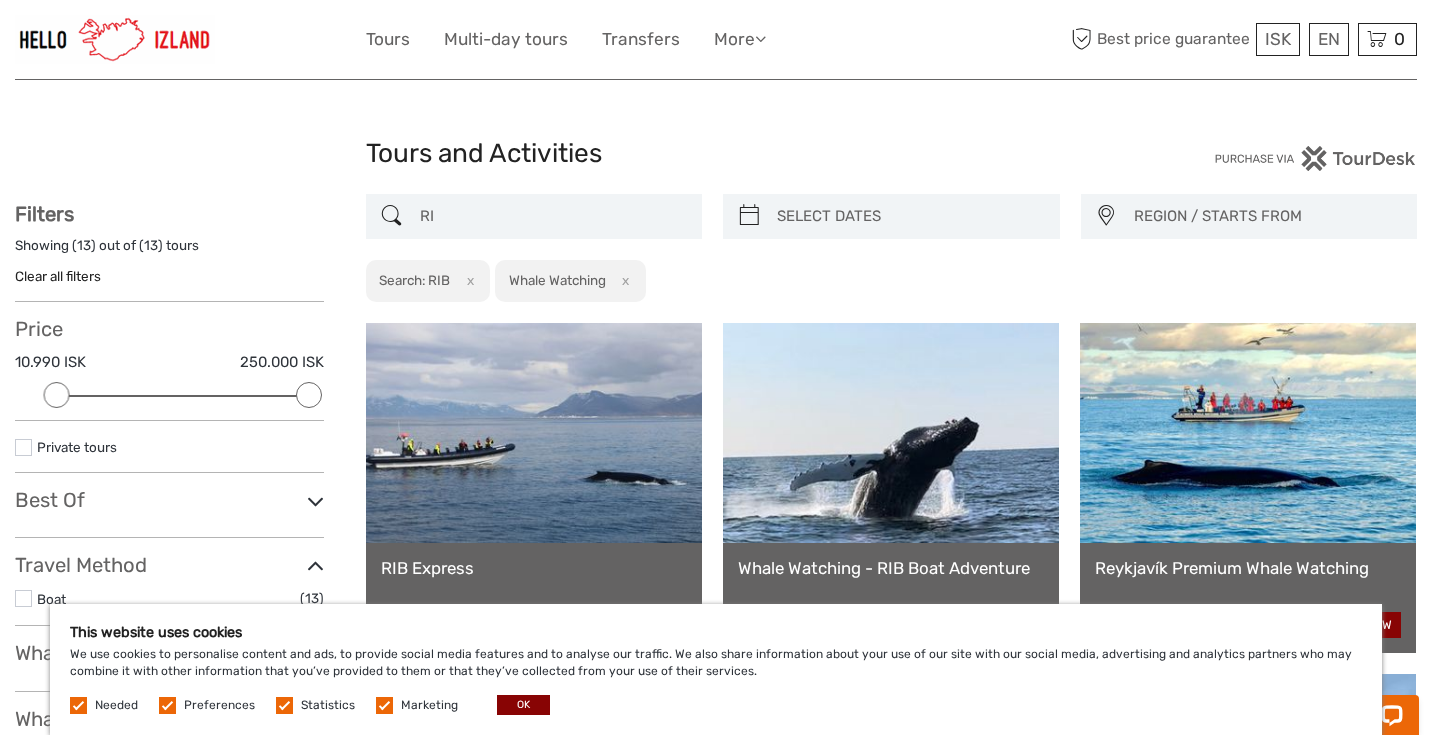 type on "R" 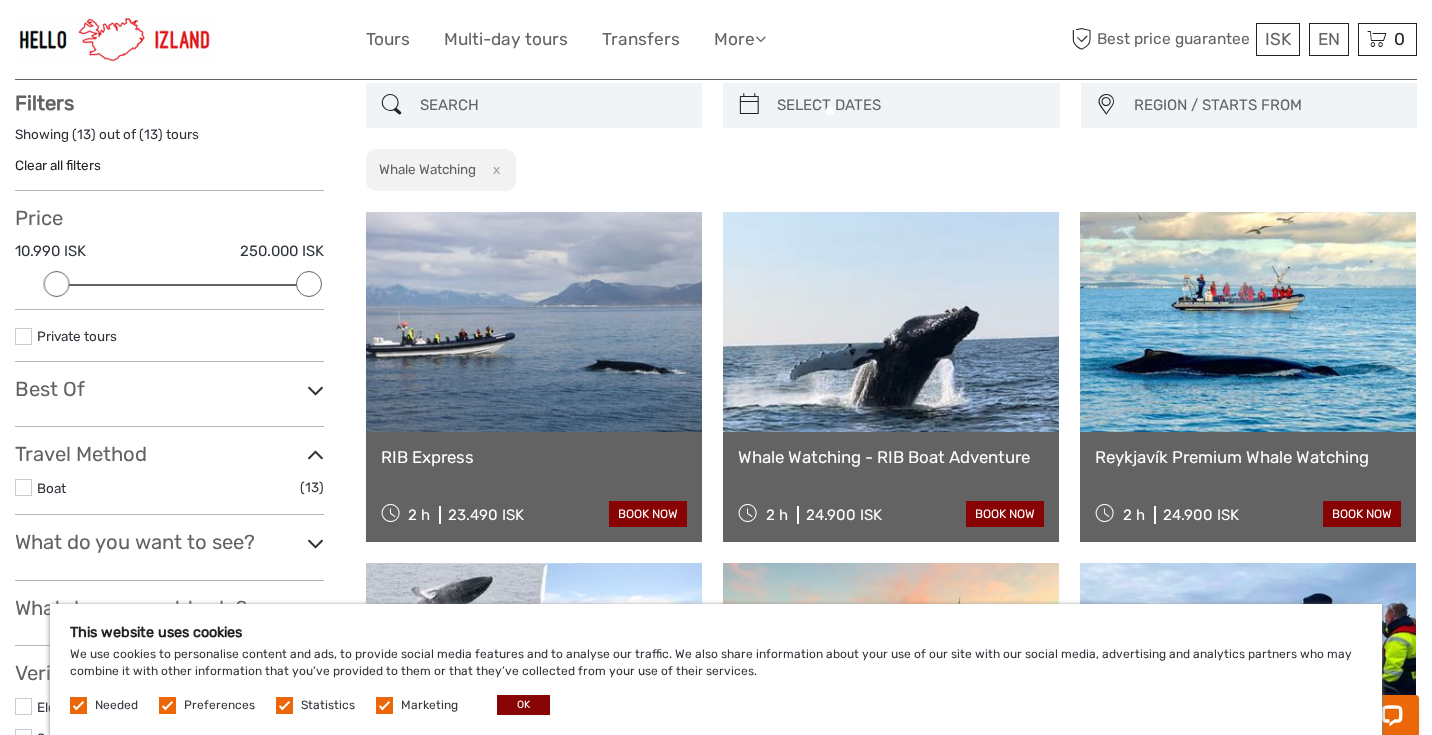 scroll, scrollTop: 113, scrollLeft: 0, axis: vertical 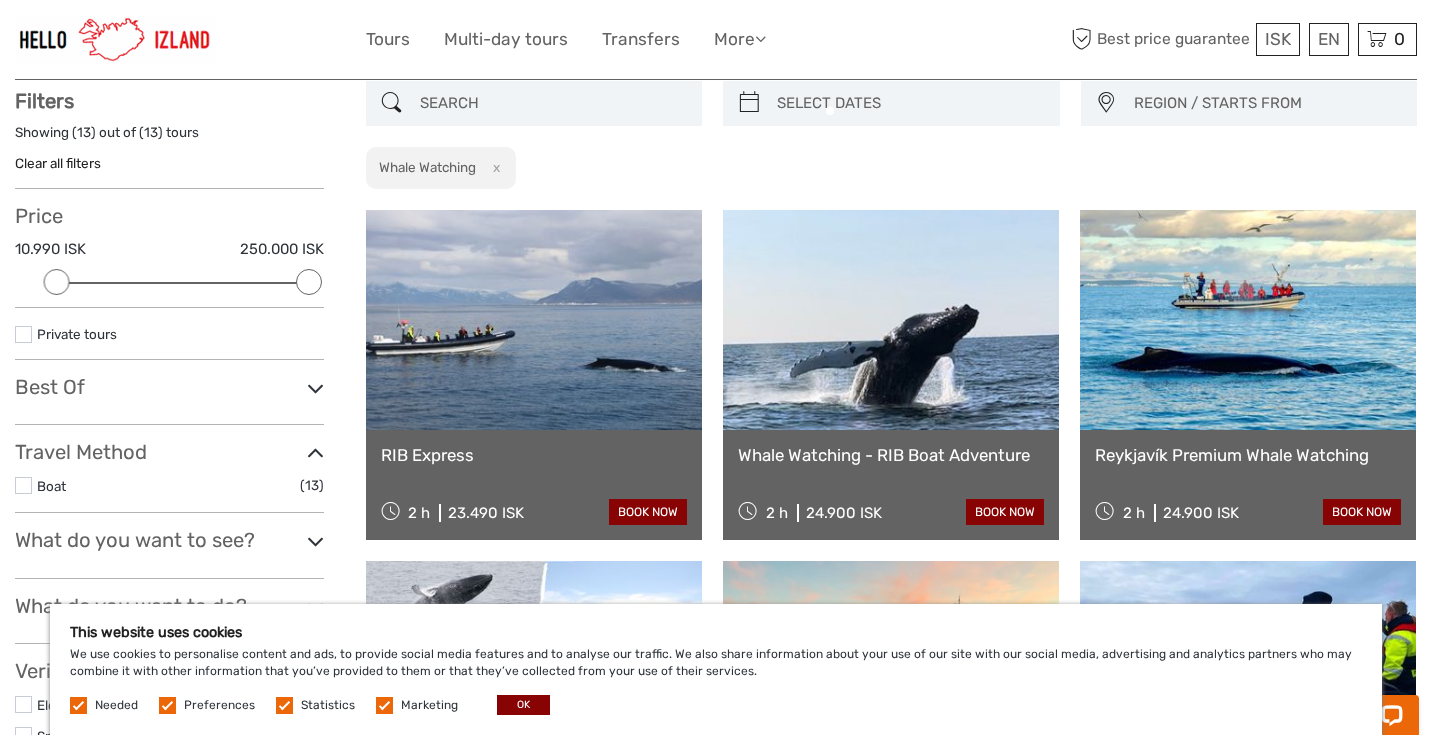 click at bounding box center (552, 103) 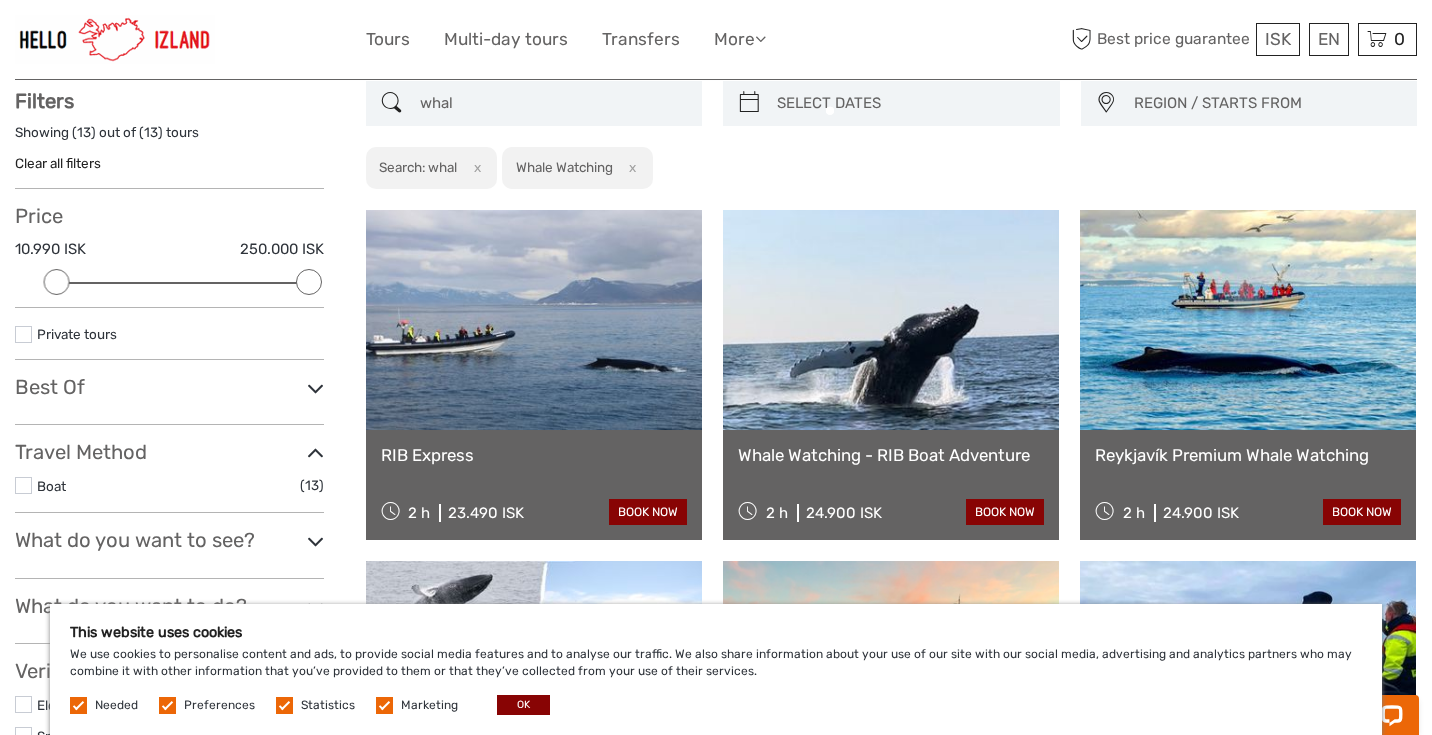 type on "whal" 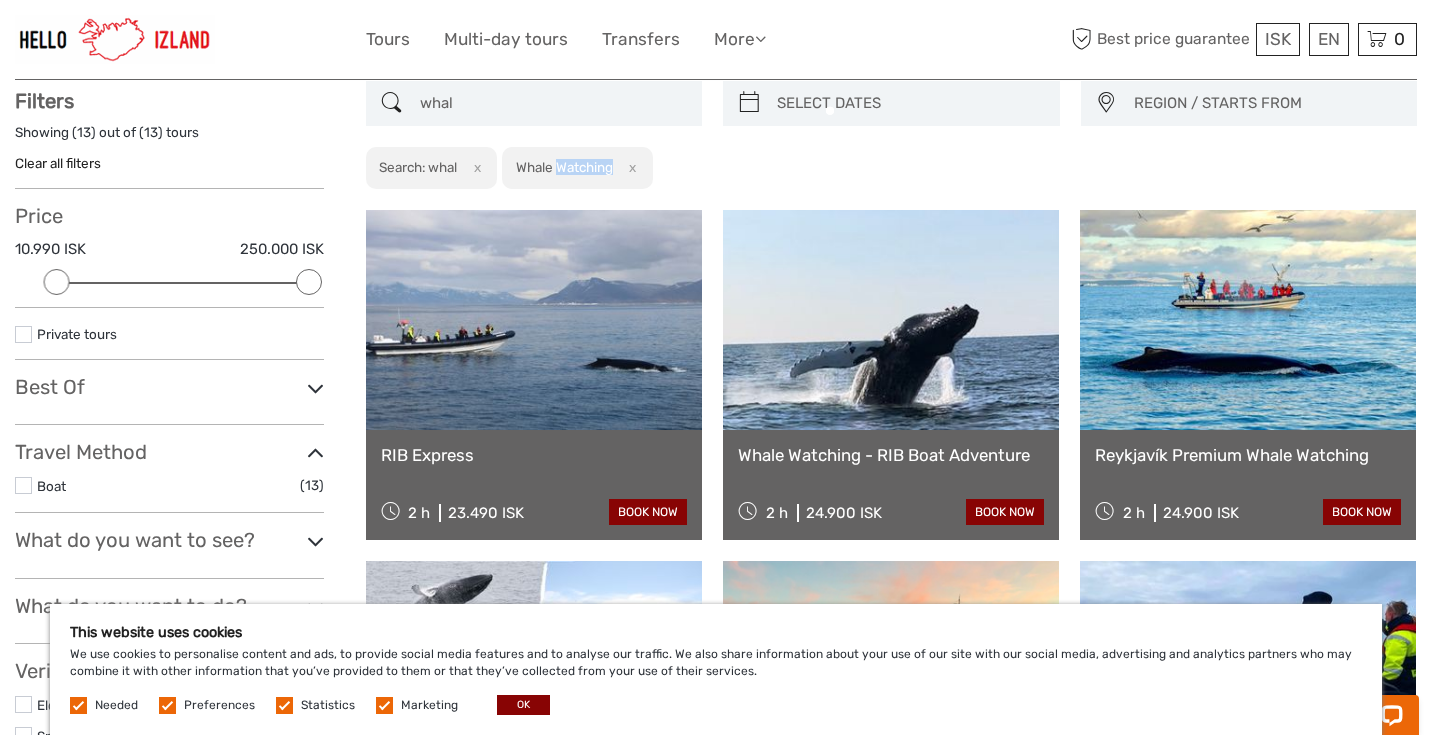 click on "x" at bounding box center (473, 167) 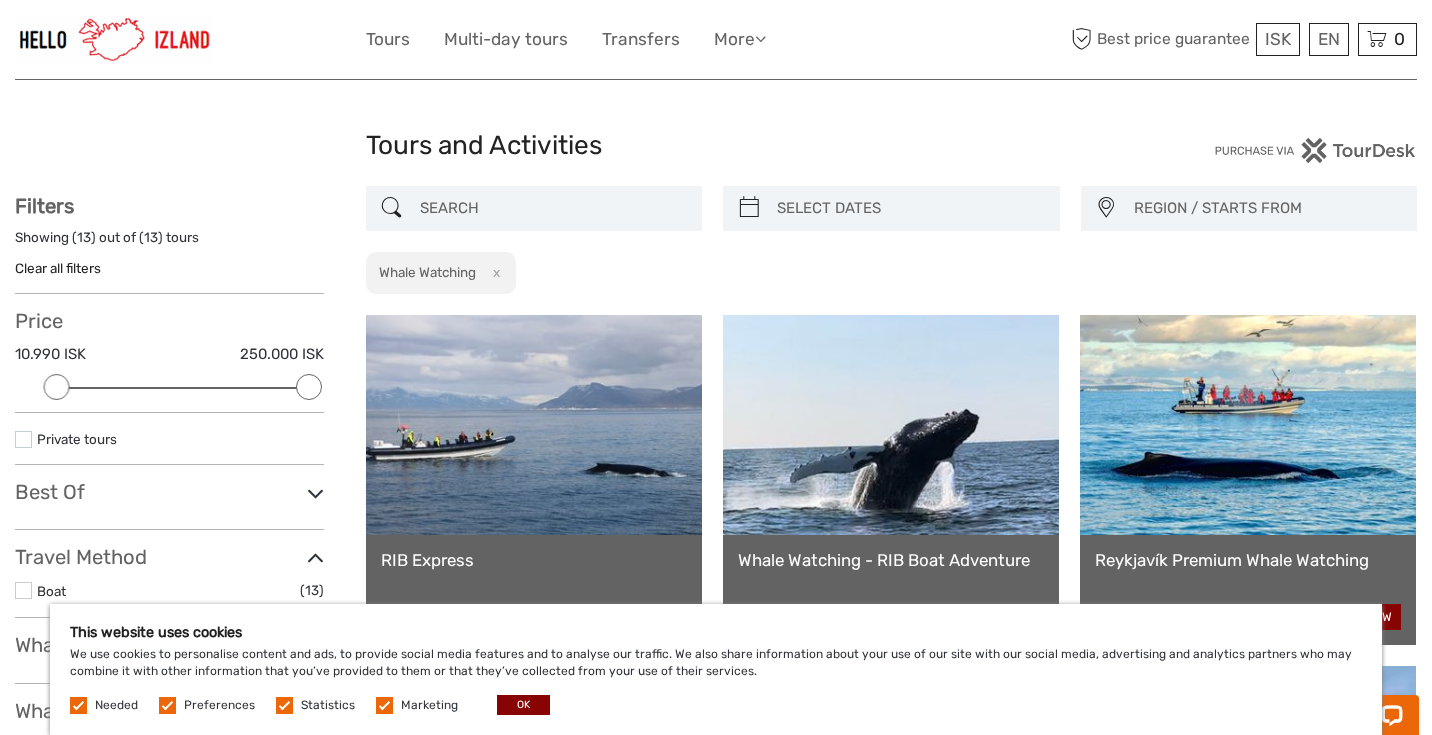 scroll, scrollTop: 0, scrollLeft: 0, axis: both 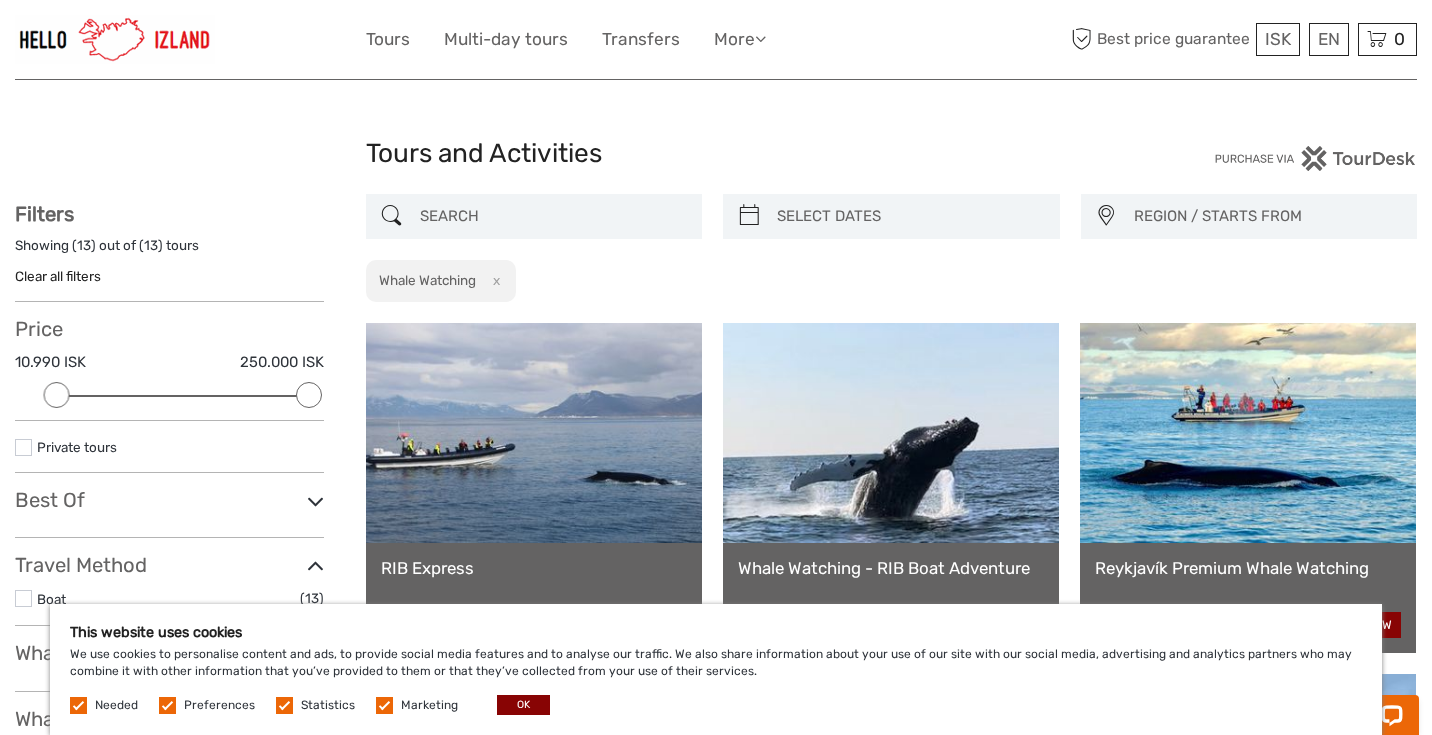 click at bounding box center (909, 216) 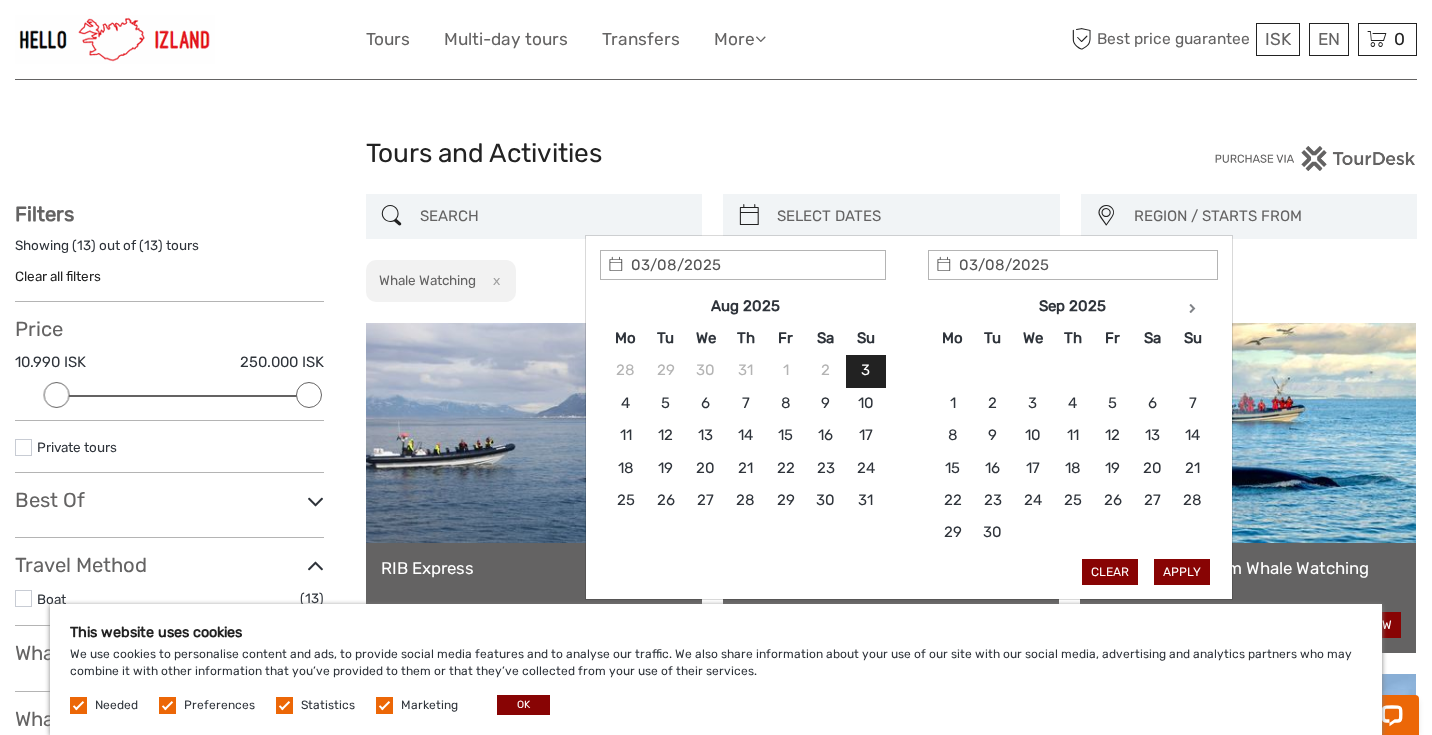 click at bounding box center (1192, 308) 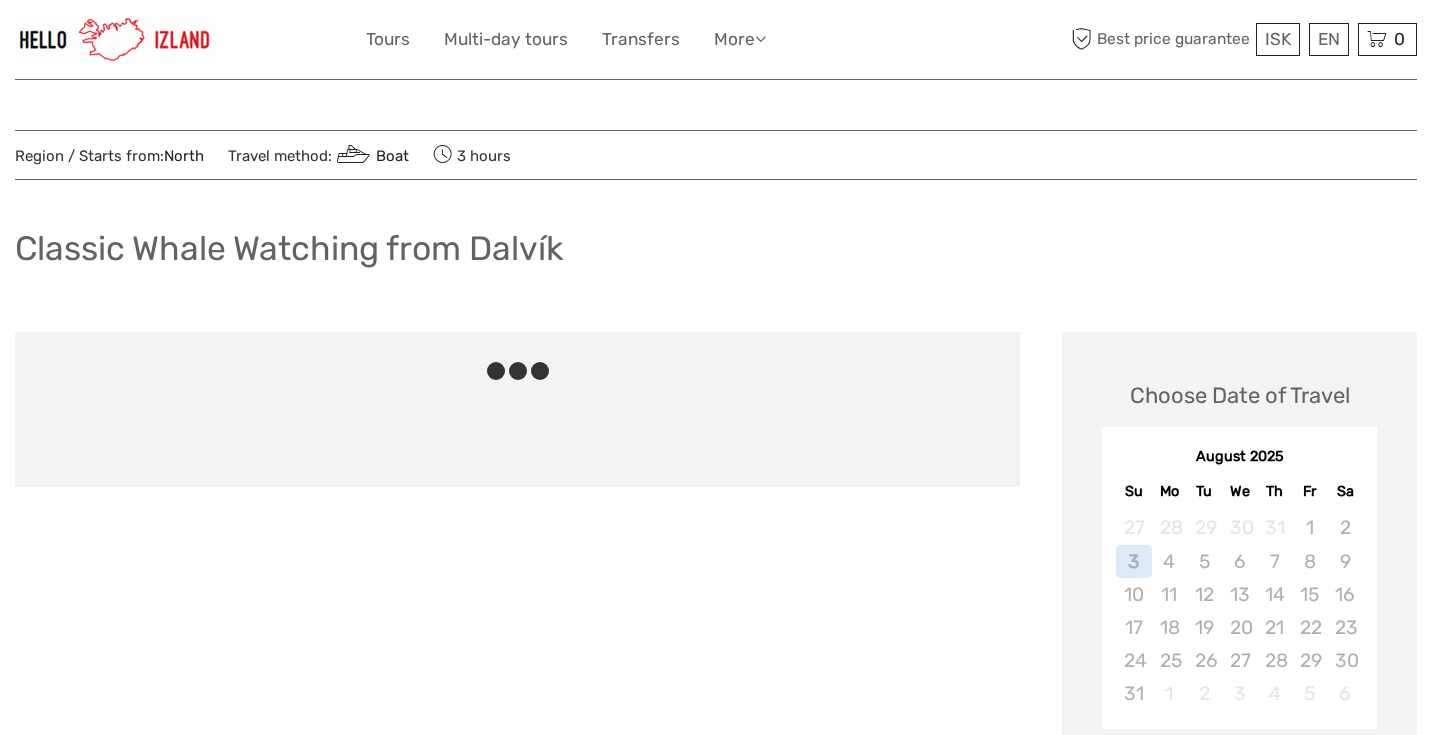 scroll, scrollTop: 0, scrollLeft: 0, axis: both 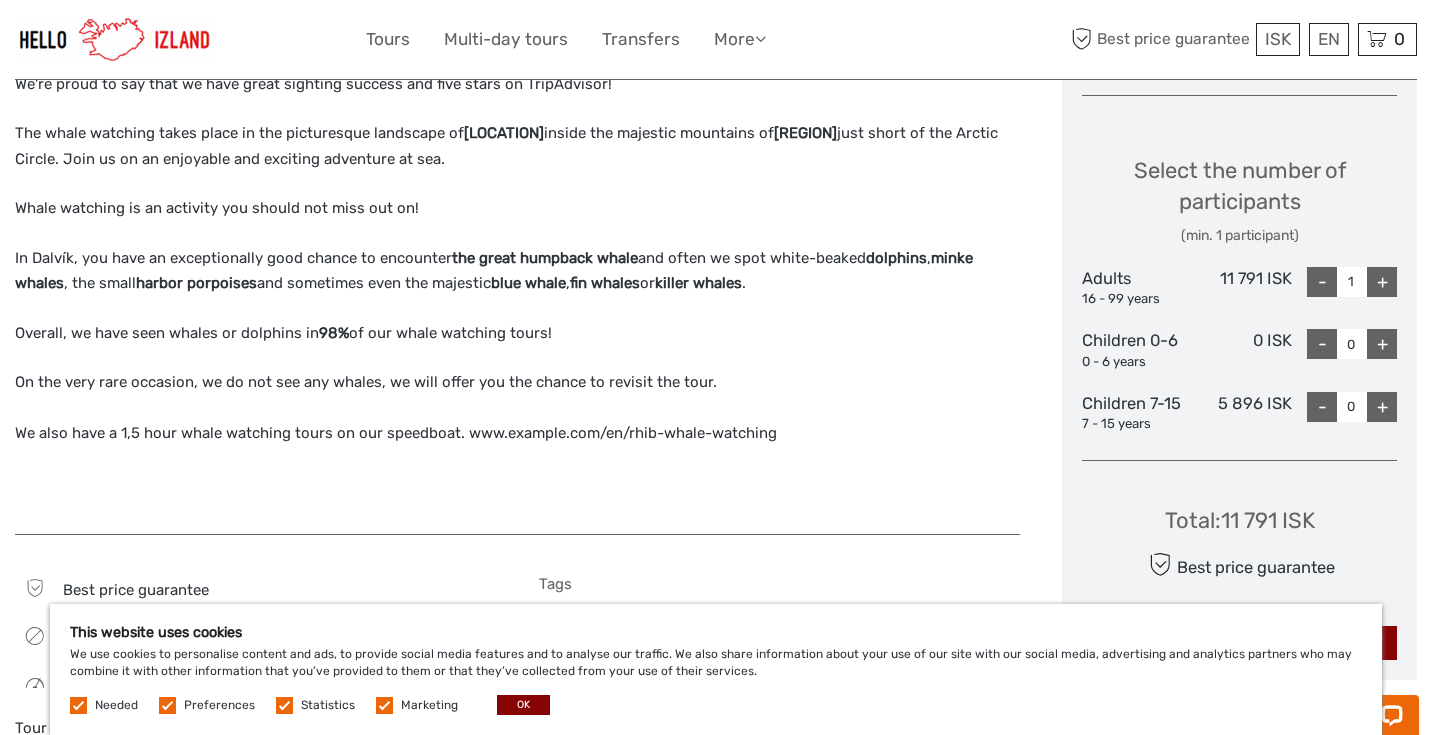 click on "+" at bounding box center (1382, 282) 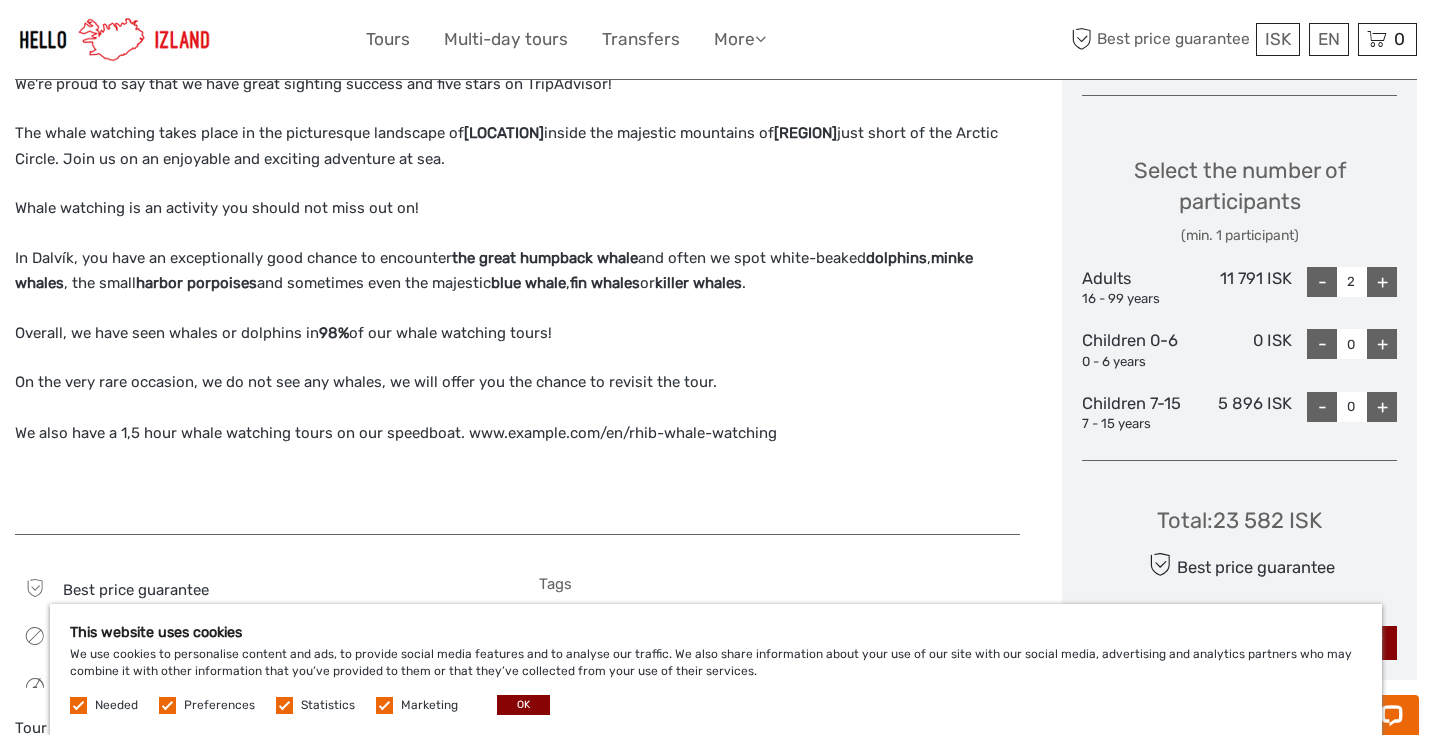 click on "+" at bounding box center [1382, 282] 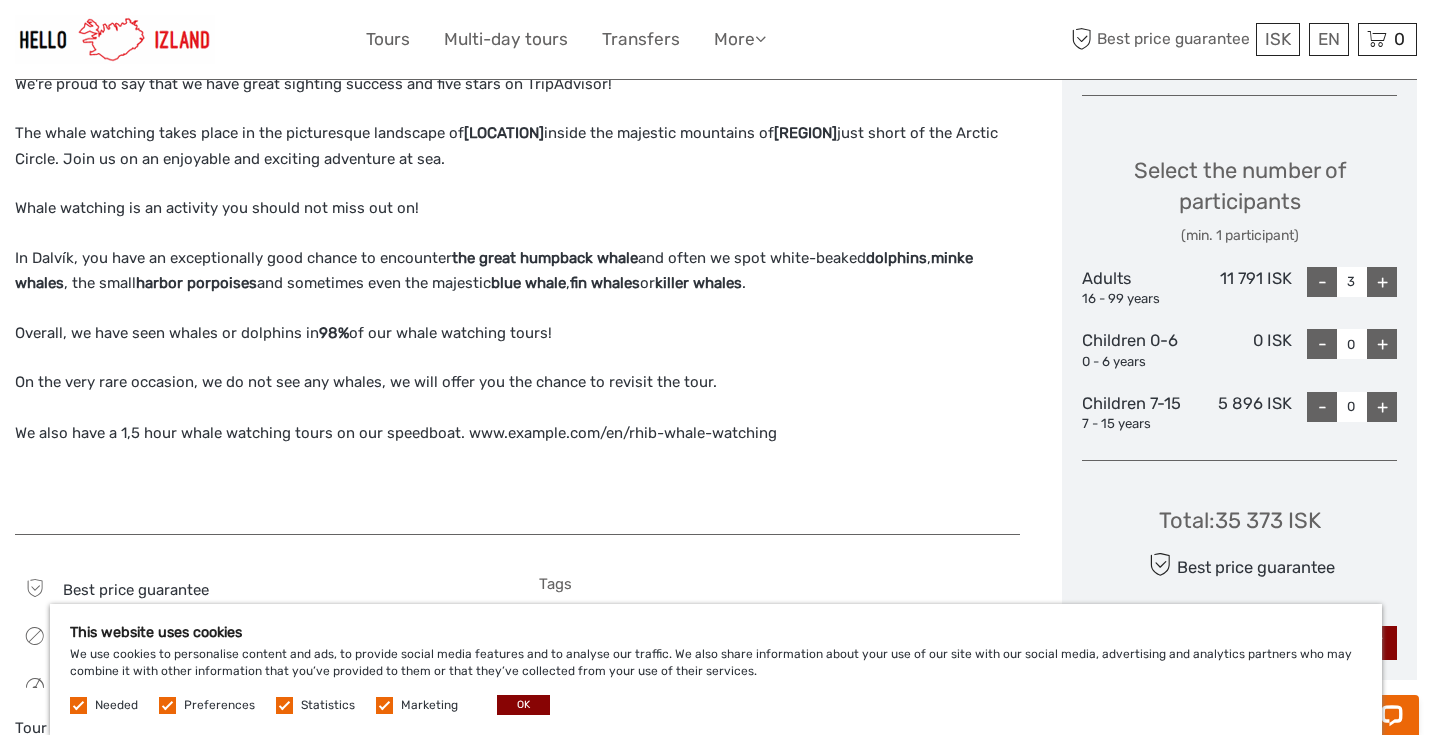click on "+" at bounding box center [1382, 282] 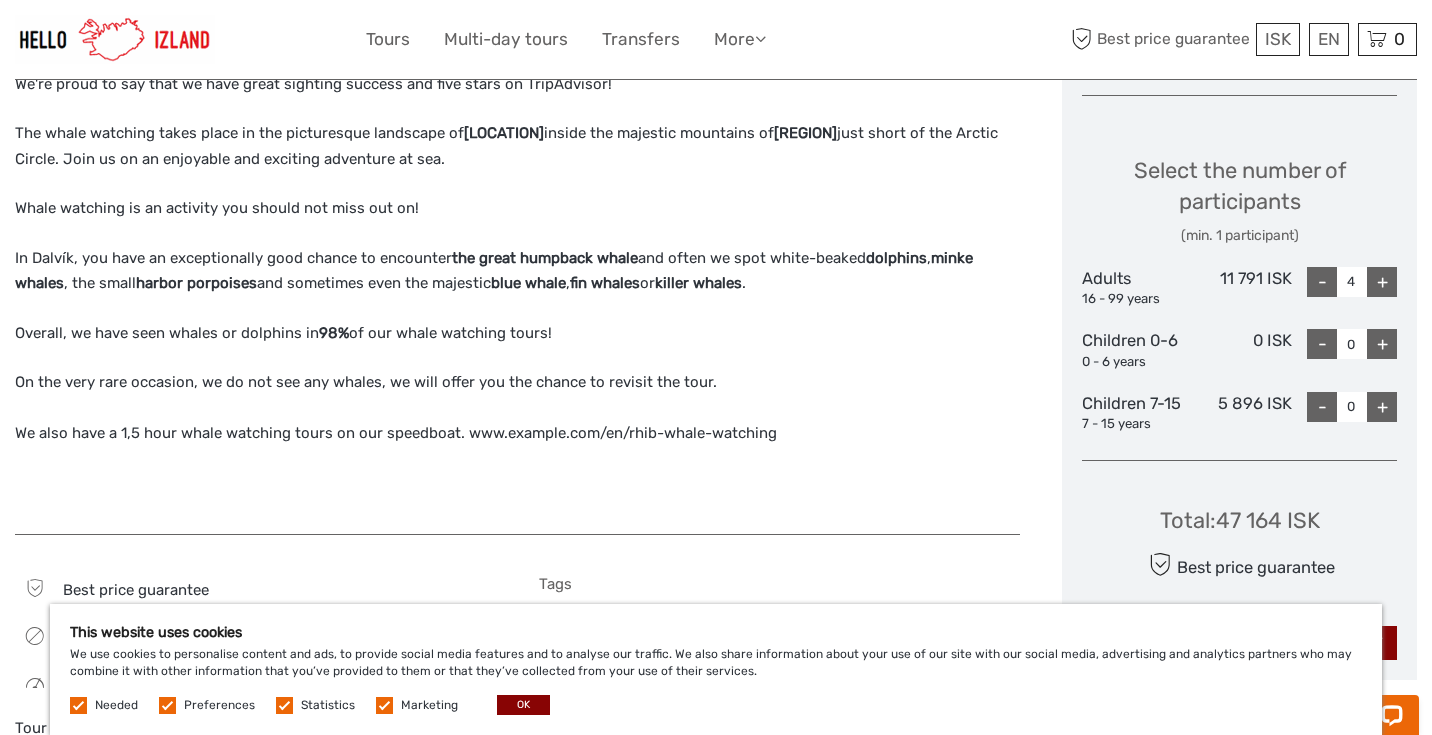 click on "+" at bounding box center [1382, 282] 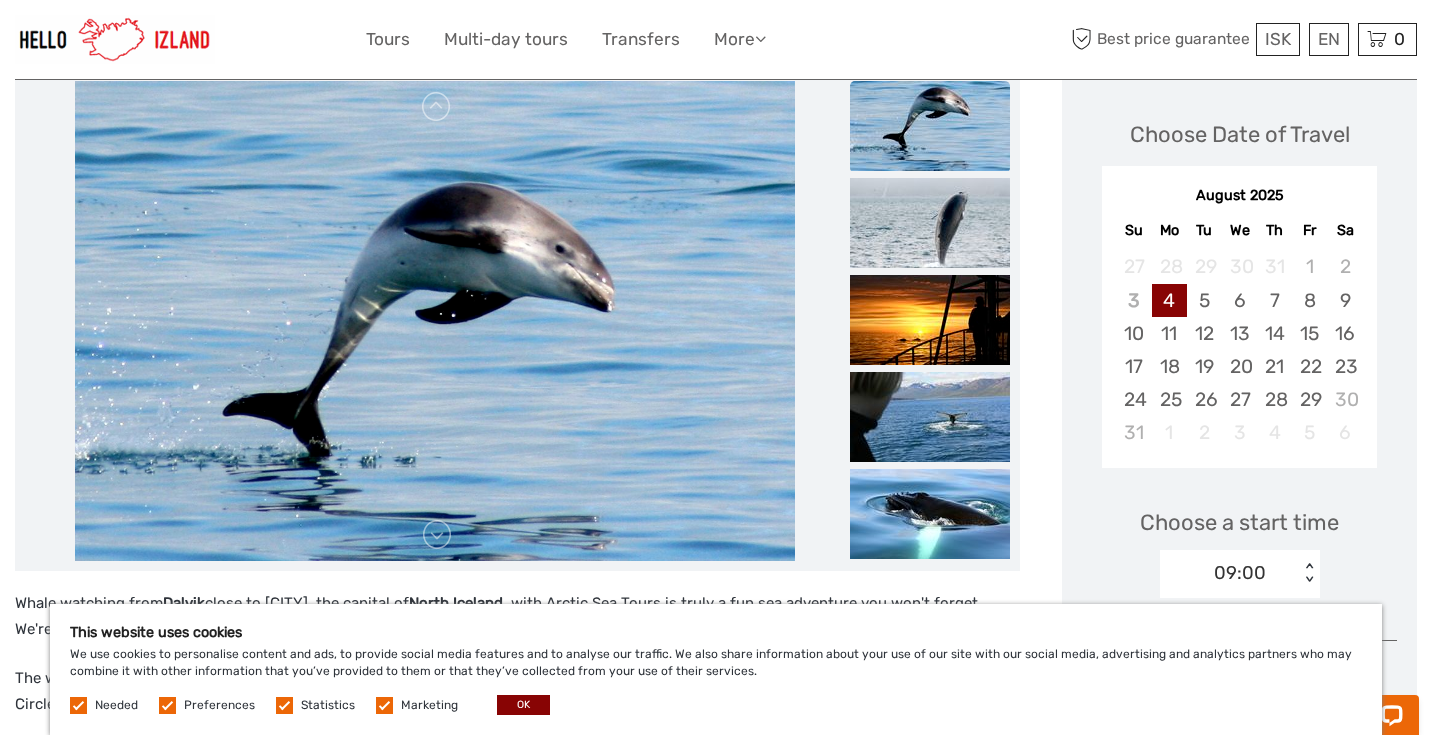 scroll, scrollTop: 227, scrollLeft: 0, axis: vertical 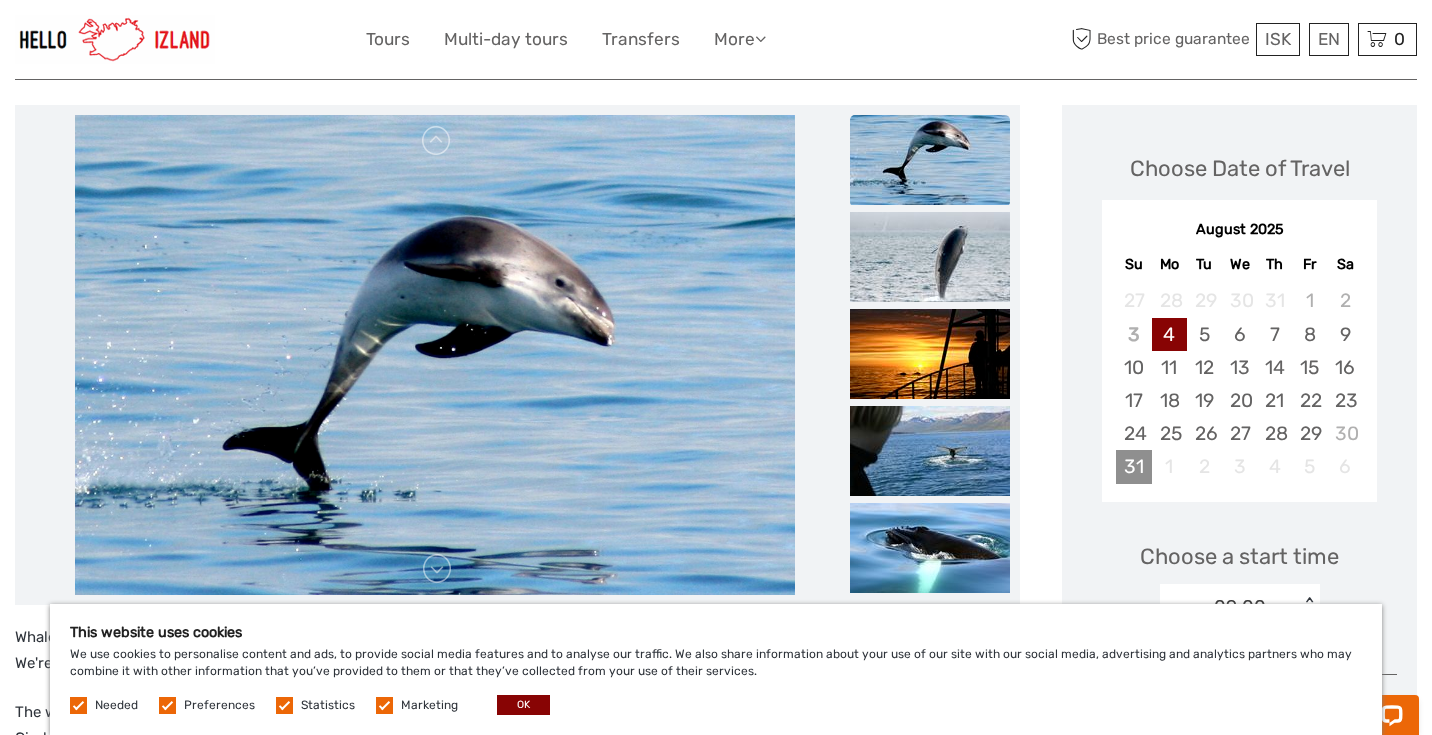 click on "31" at bounding box center (1133, 466) 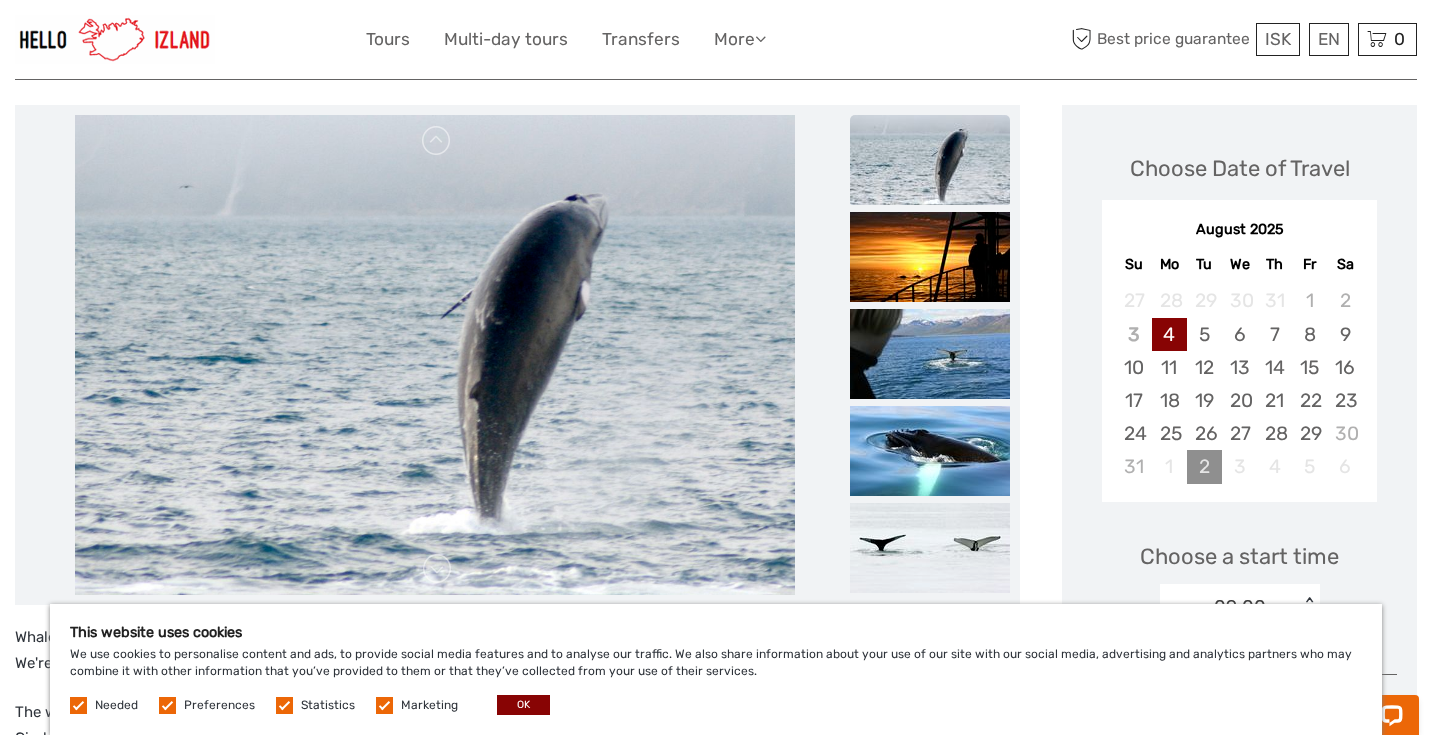 click on "2" at bounding box center [1204, 466] 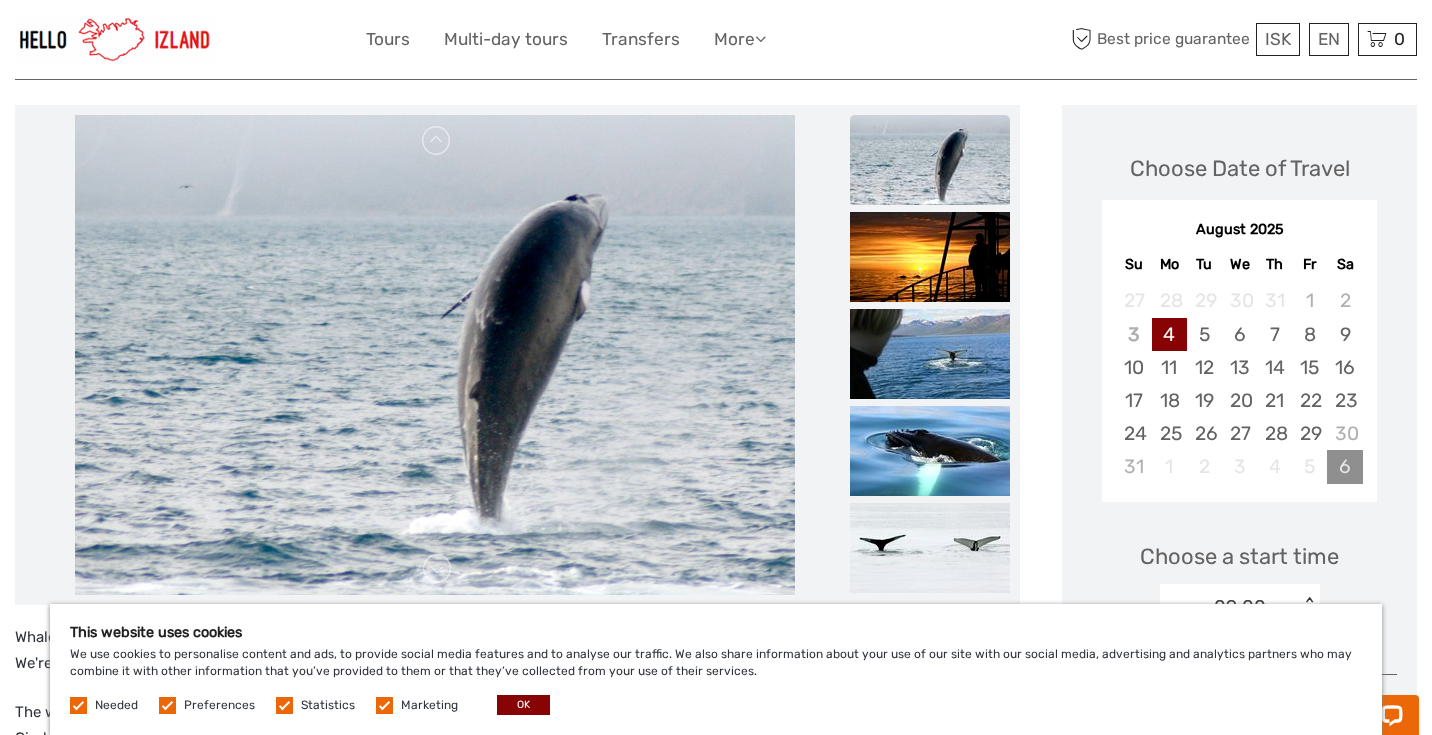 click on "6" at bounding box center [1344, 466] 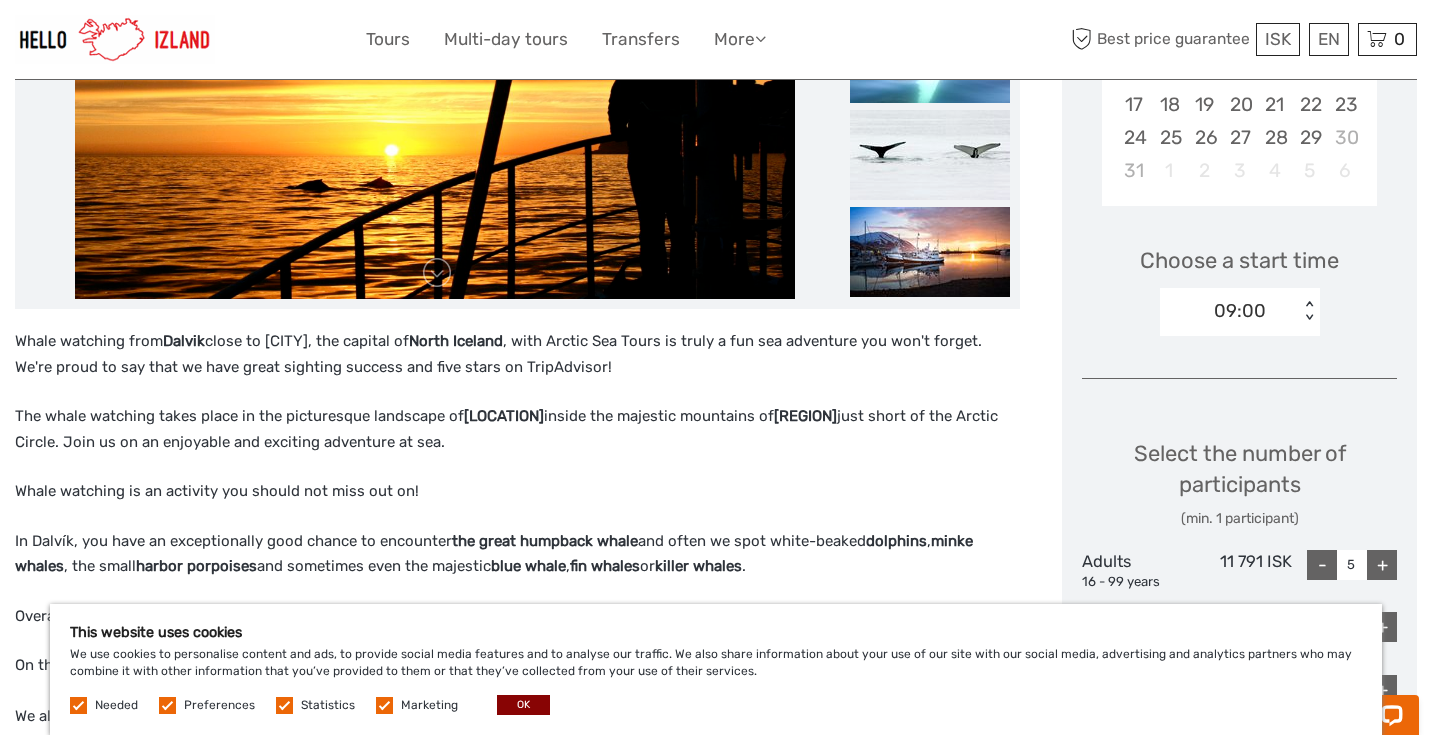 scroll, scrollTop: 550, scrollLeft: 0, axis: vertical 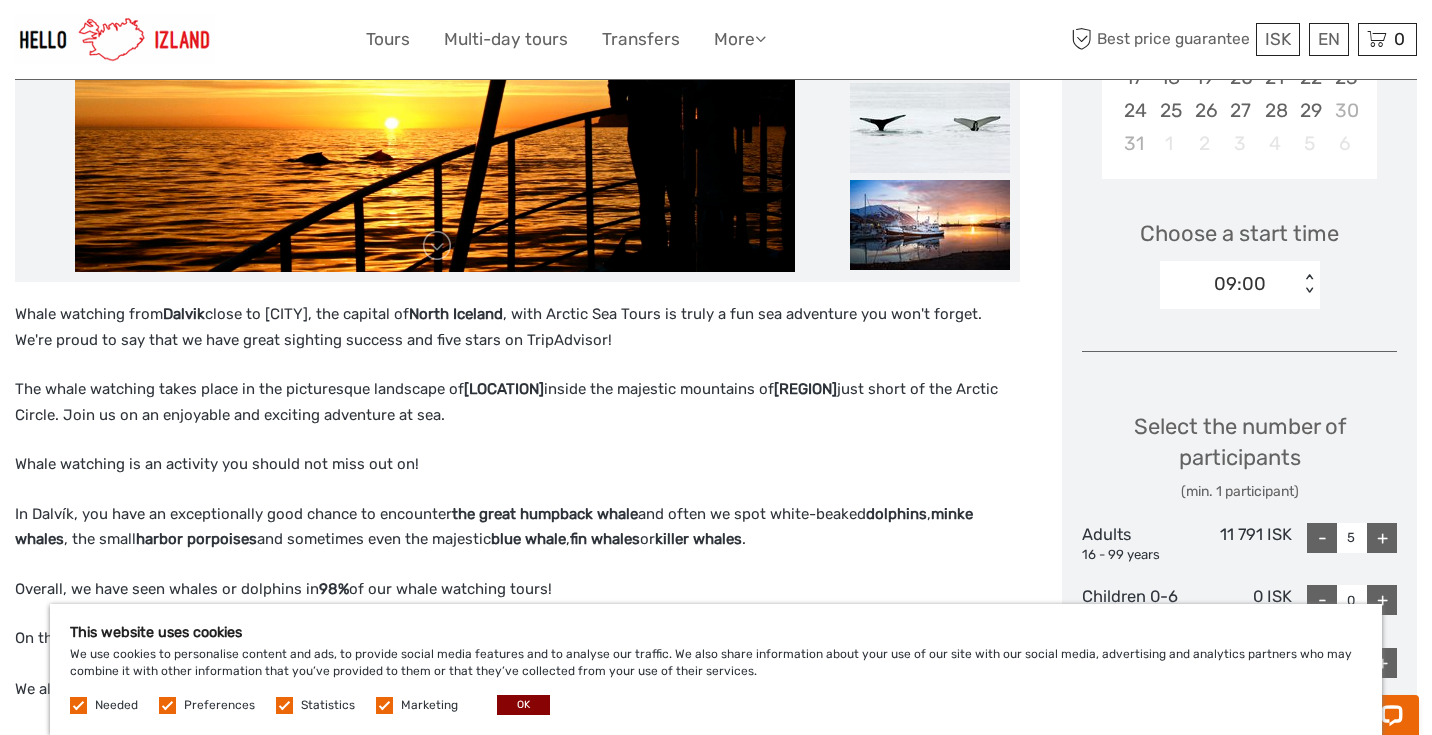 click on "< >" at bounding box center (1308, 284) 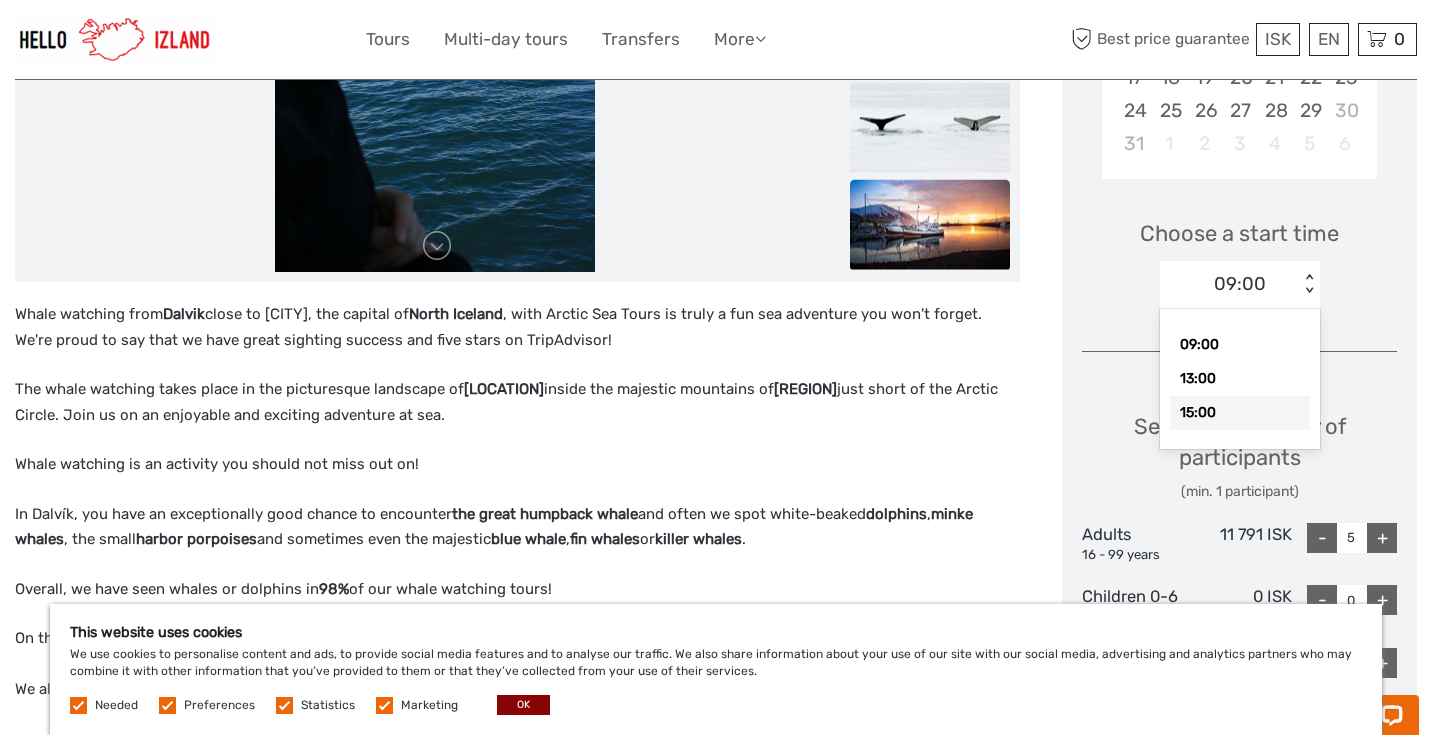 click at bounding box center (930, 225) 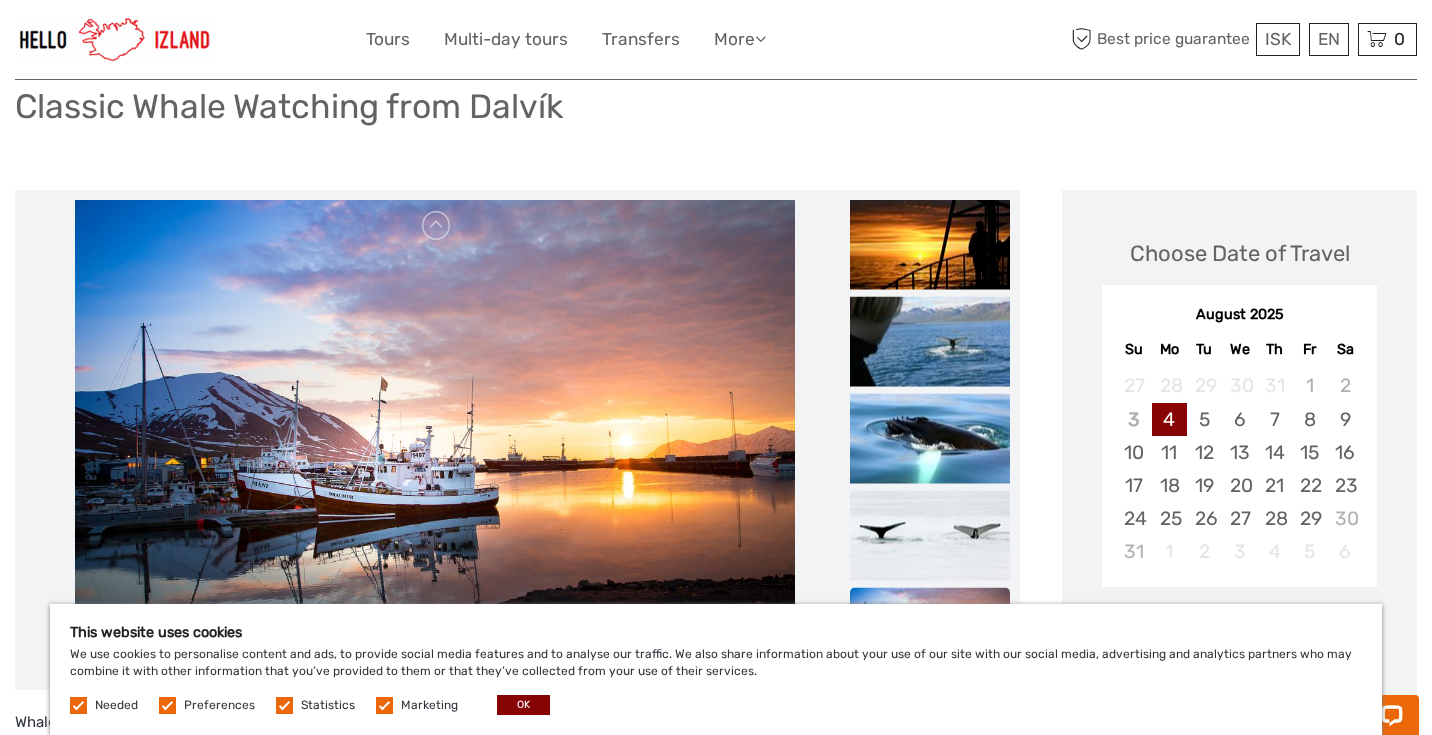 scroll, scrollTop: 159, scrollLeft: 0, axis: vertical 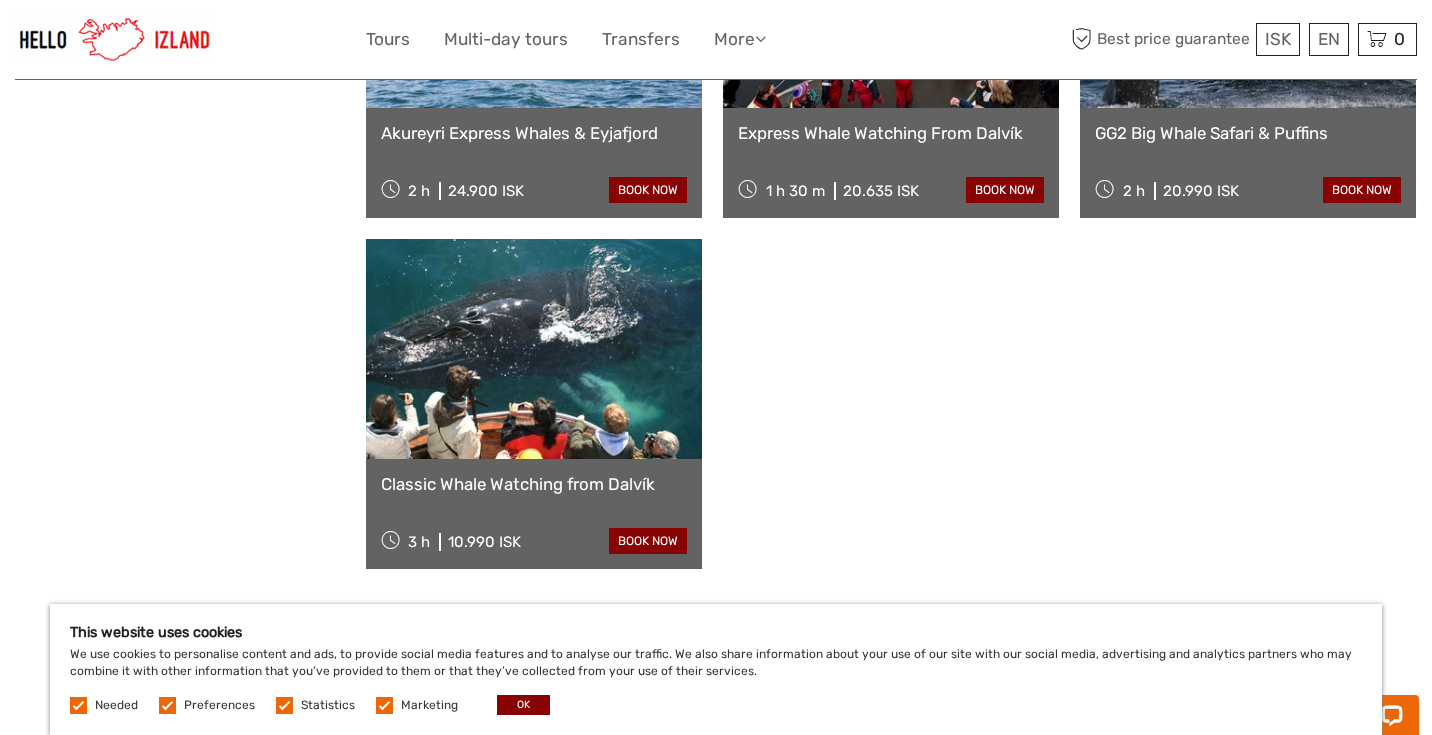 click at bounding box center [534, 349] 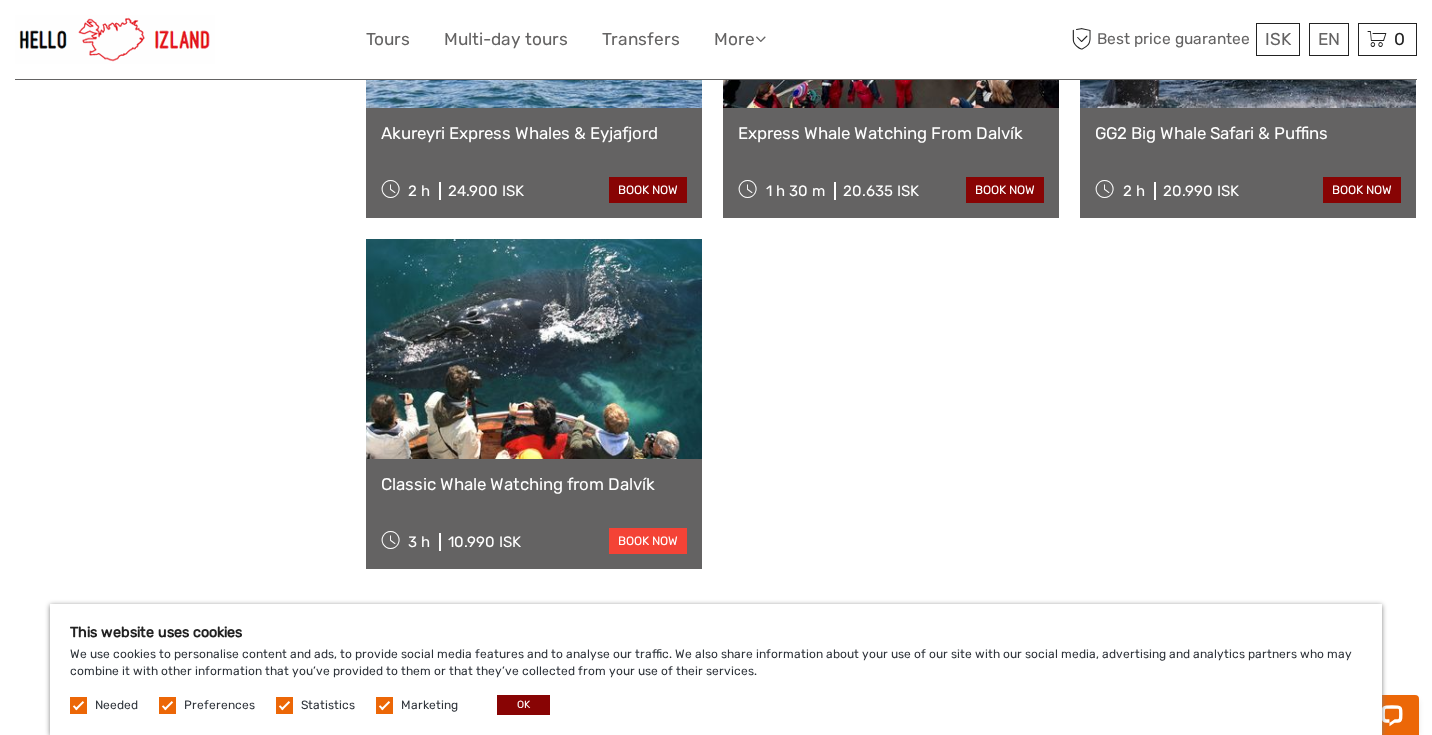 click on "book now" at bounding box center (648, 541) 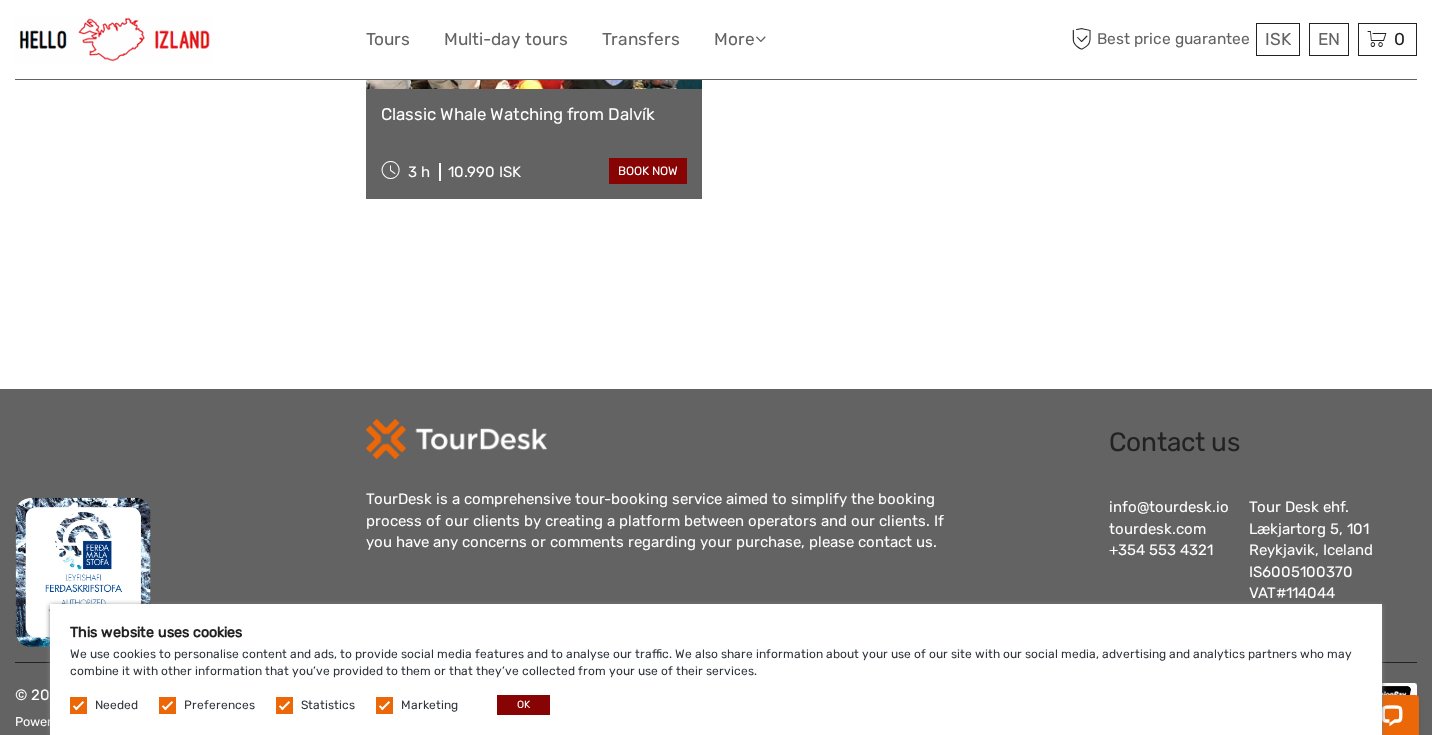 scroll, scrollTop: 1870, scrollLeft: 0, axis: vertical 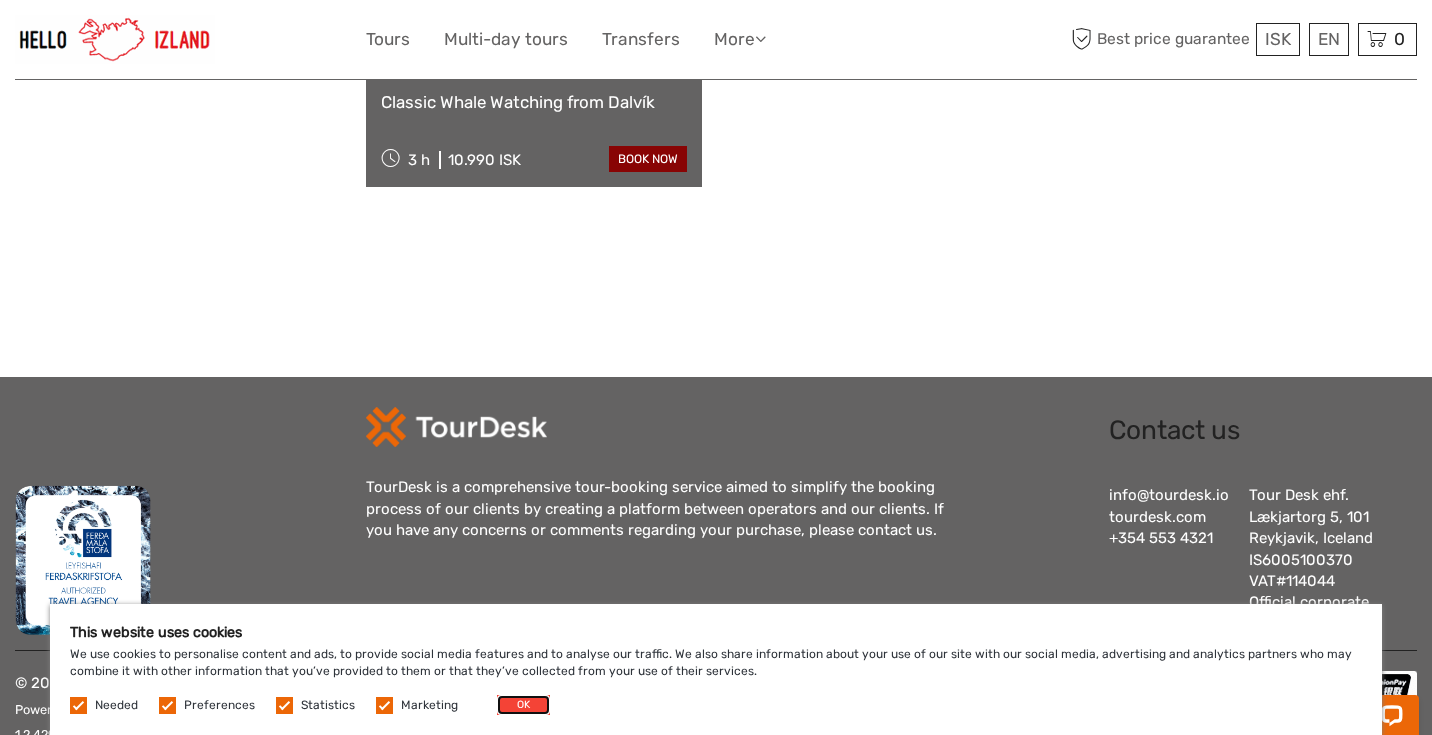 click on "OK" at bounding box center [523, 705] 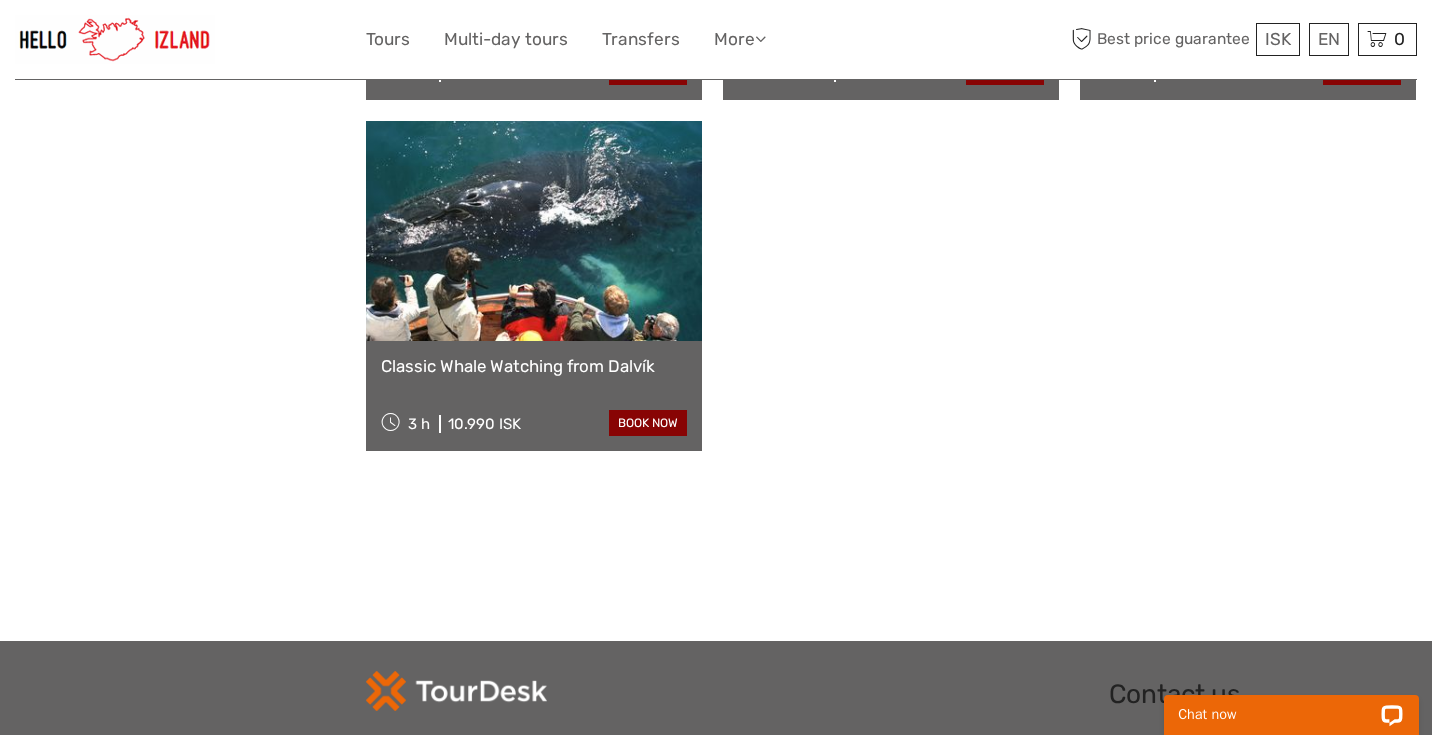 scroll, scrollTop: 1559, scrollLeft: 0, axis: vertical 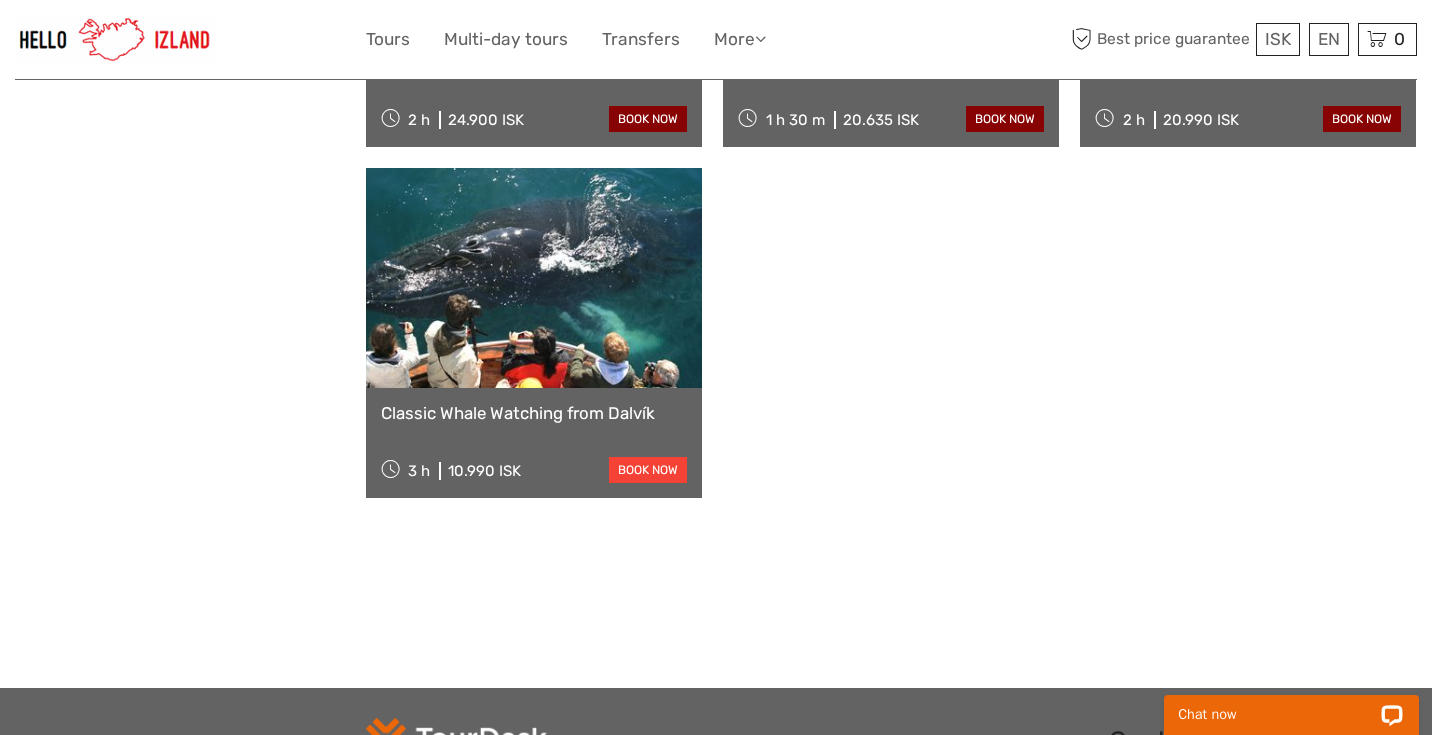 click on "book now" at bounding box center (648, 470) 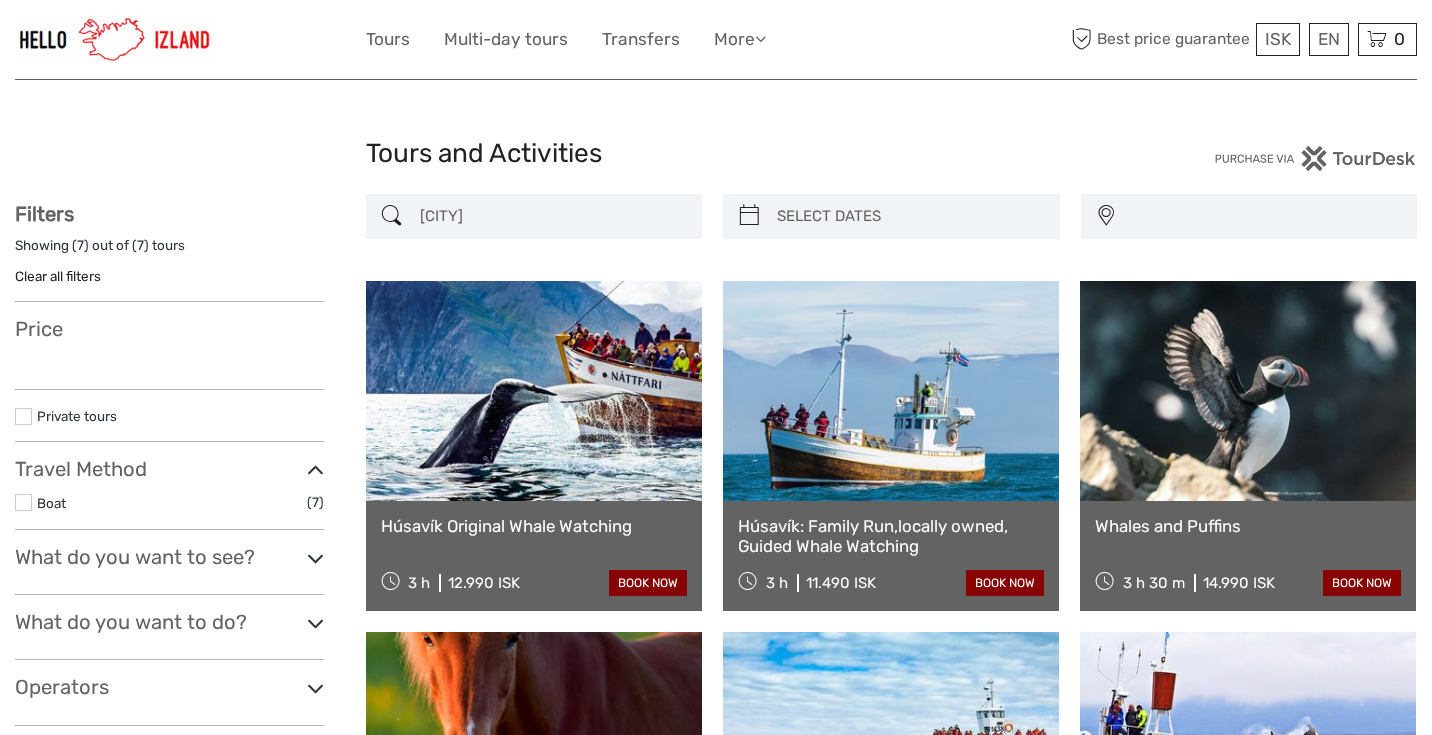 scroll, scrollTop: 0, scrollLeft: 0, axis: both 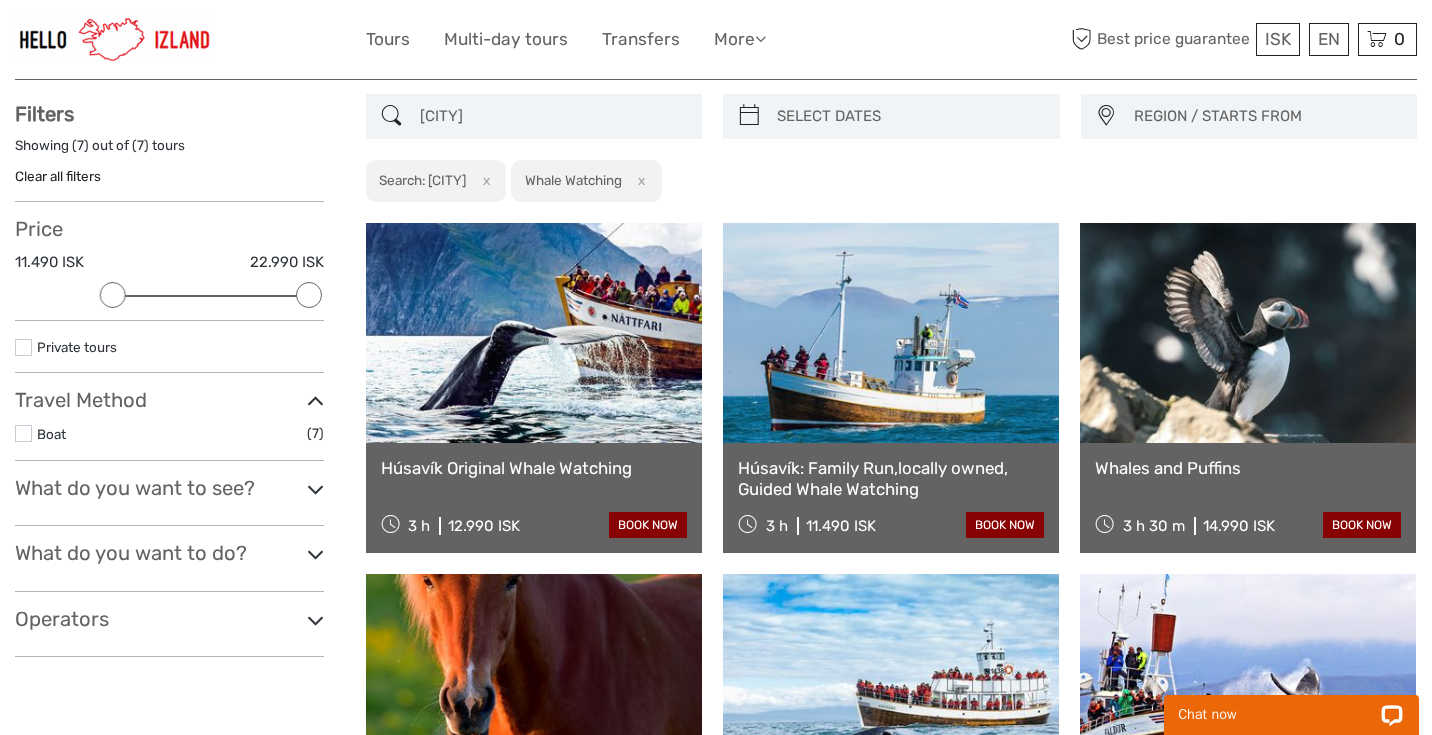click on "book now" at bounding box center (648, 525) 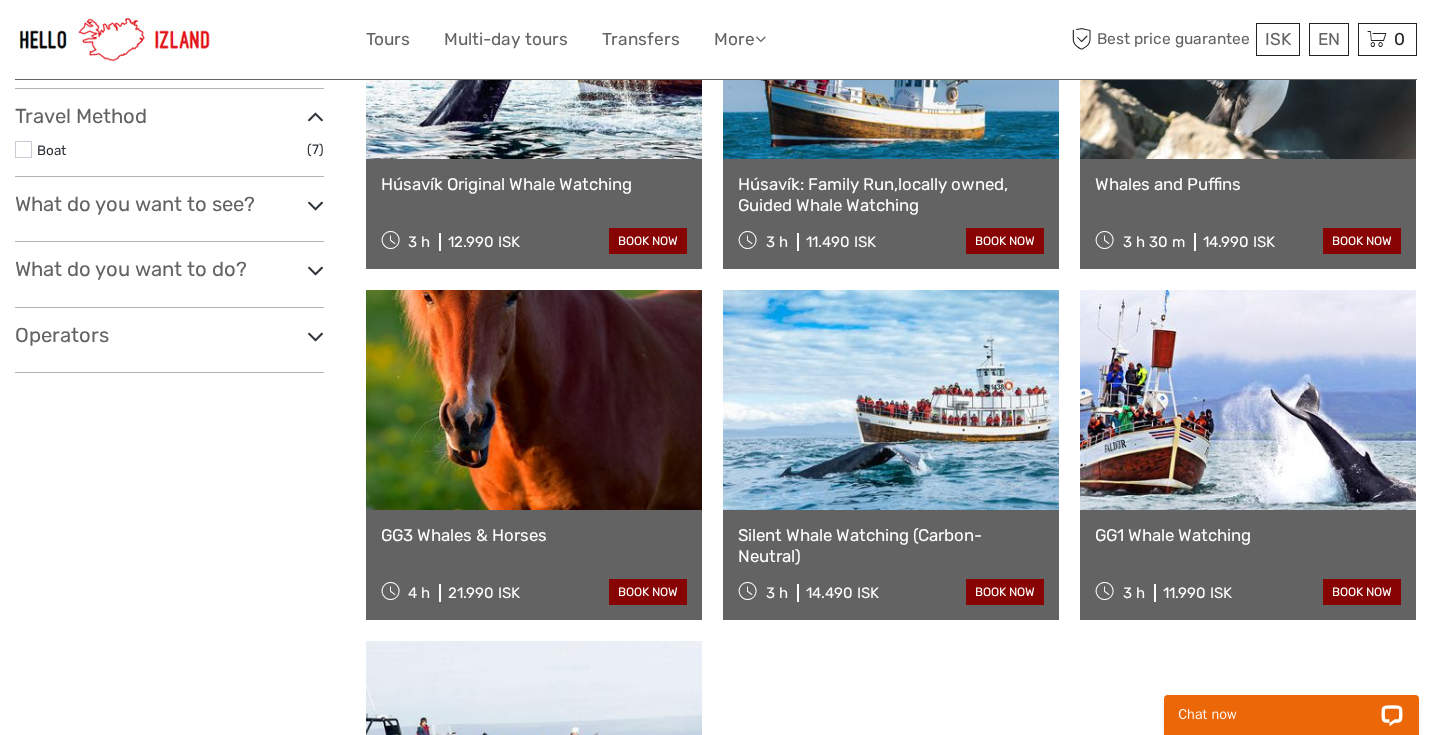 scroll, scrollTop: 388, scrollLeft: 0, axis: vertical 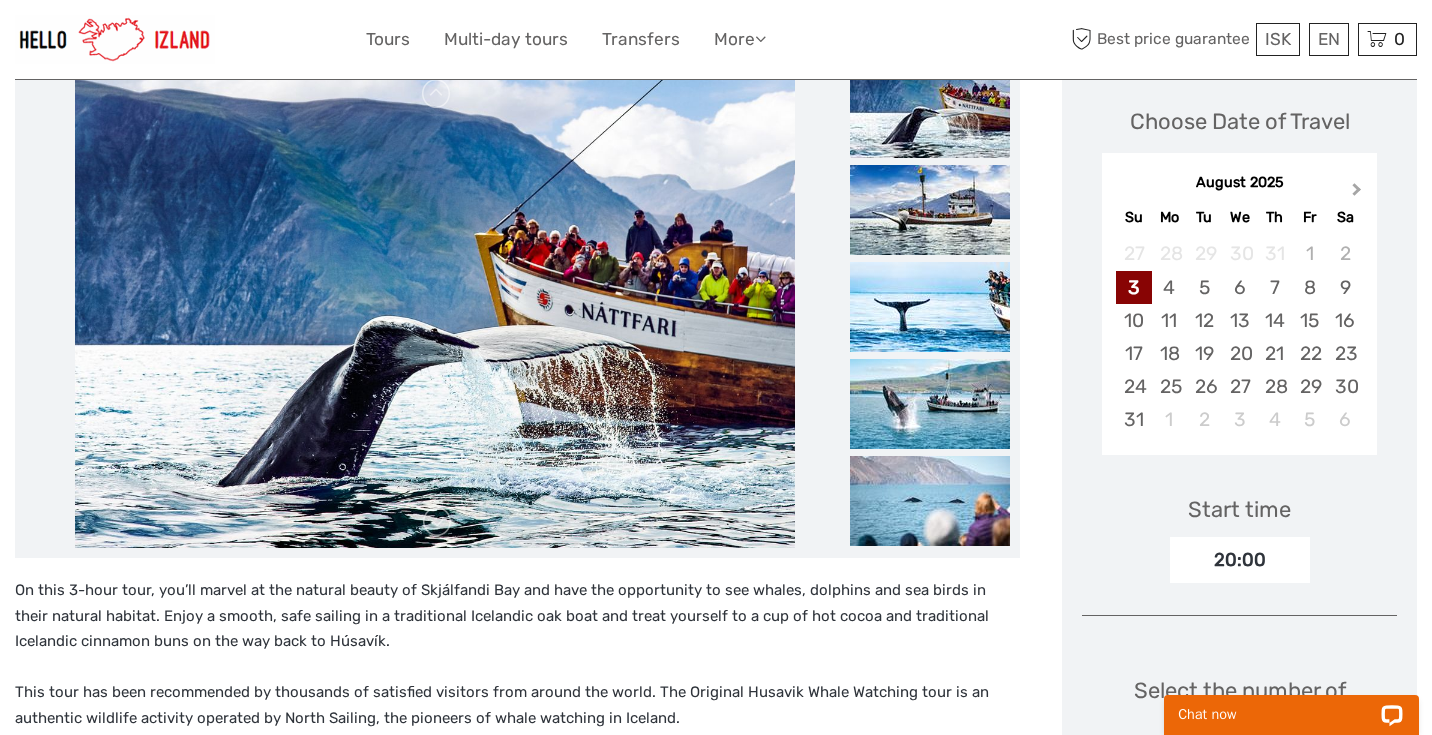 click on "Next Month" at bounding box center (1357, 193) 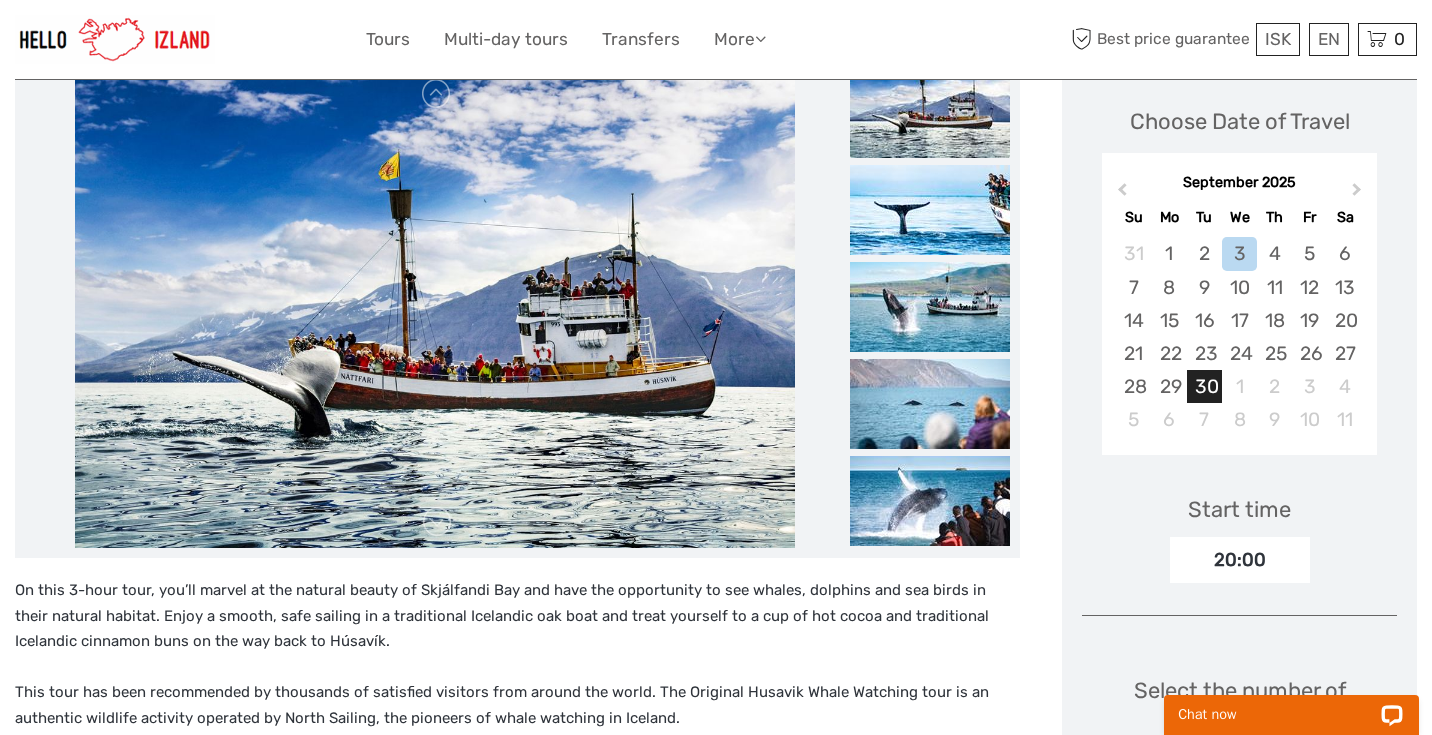 click on "30" at bounding box center [1204, 386] 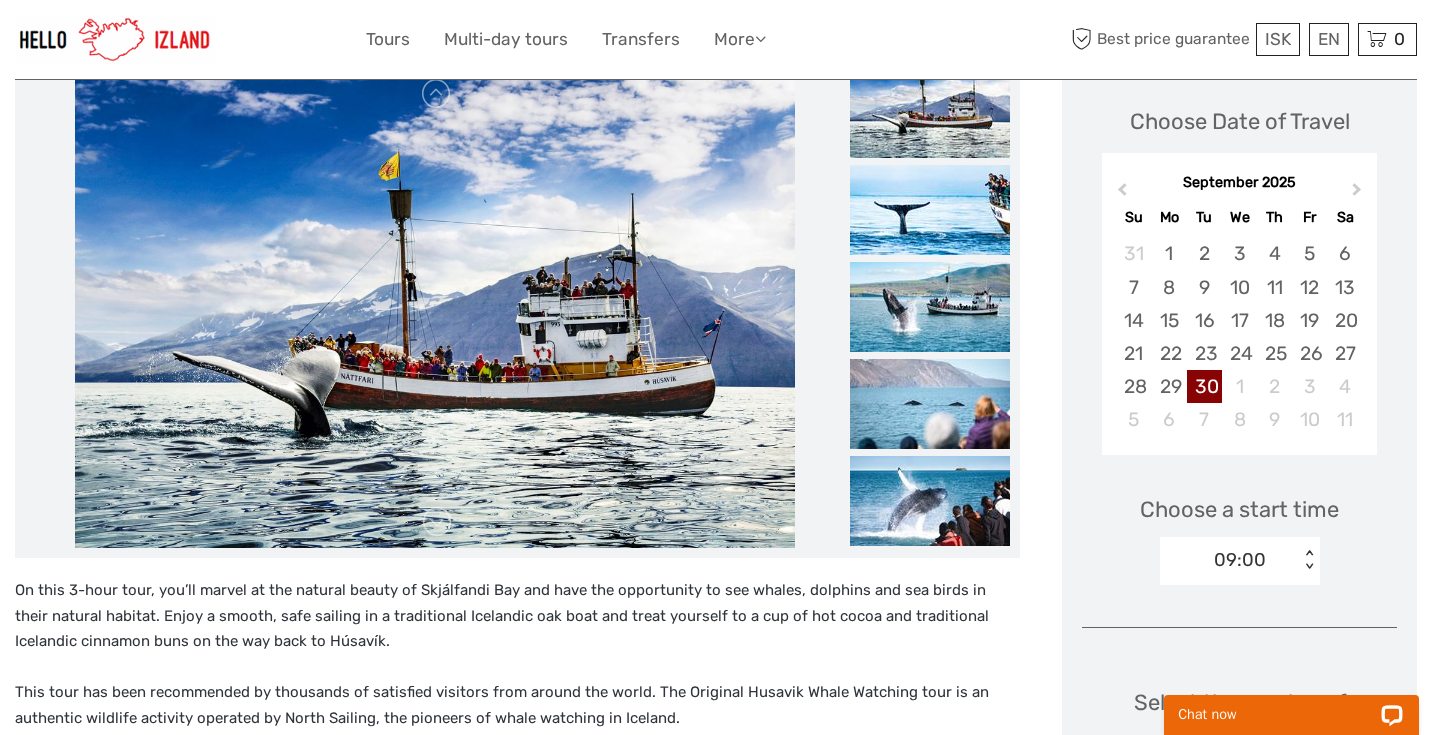 click on "< >" at bounding box center (1308, 560) 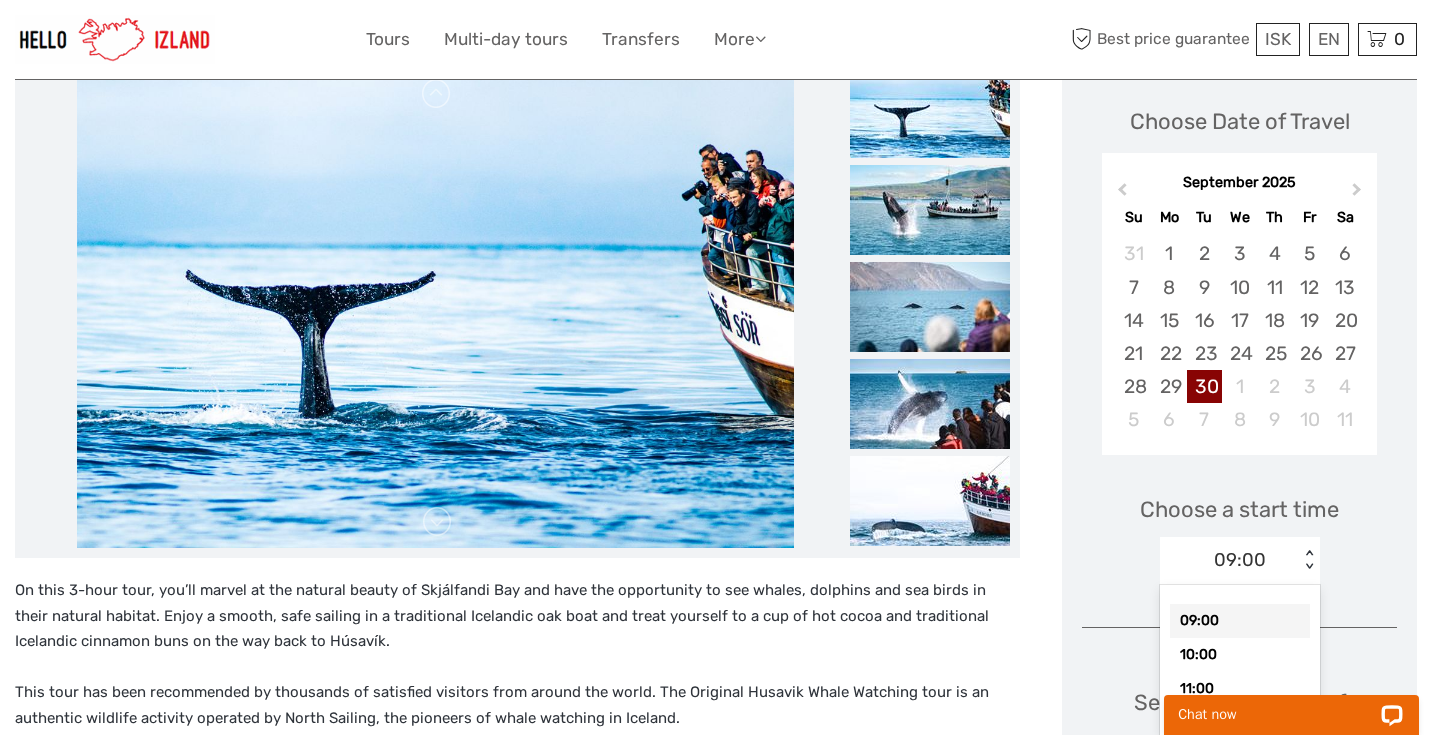 scroll, scrollTop: 381, scrollLeft: 0, axis: vertical 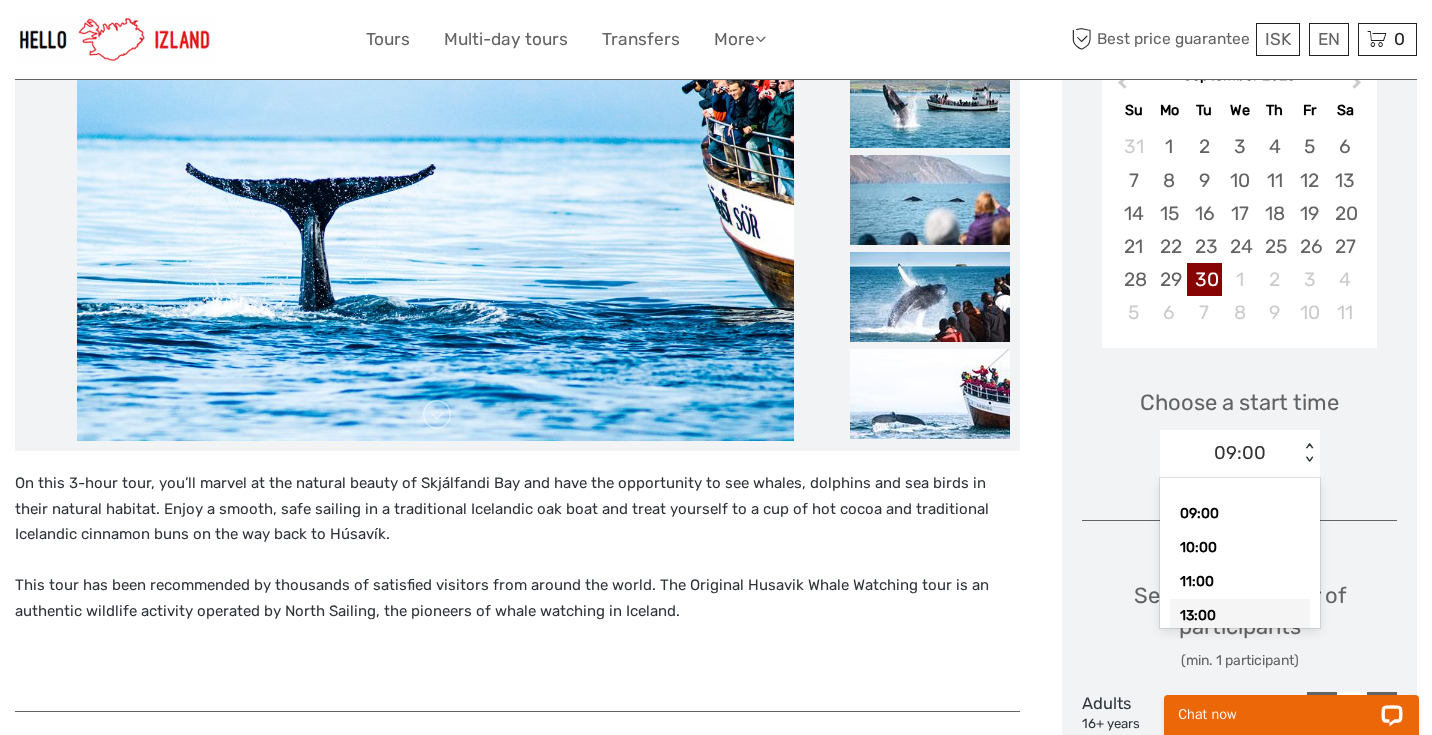 click on "13:00" at bounding box center (1240, 616) 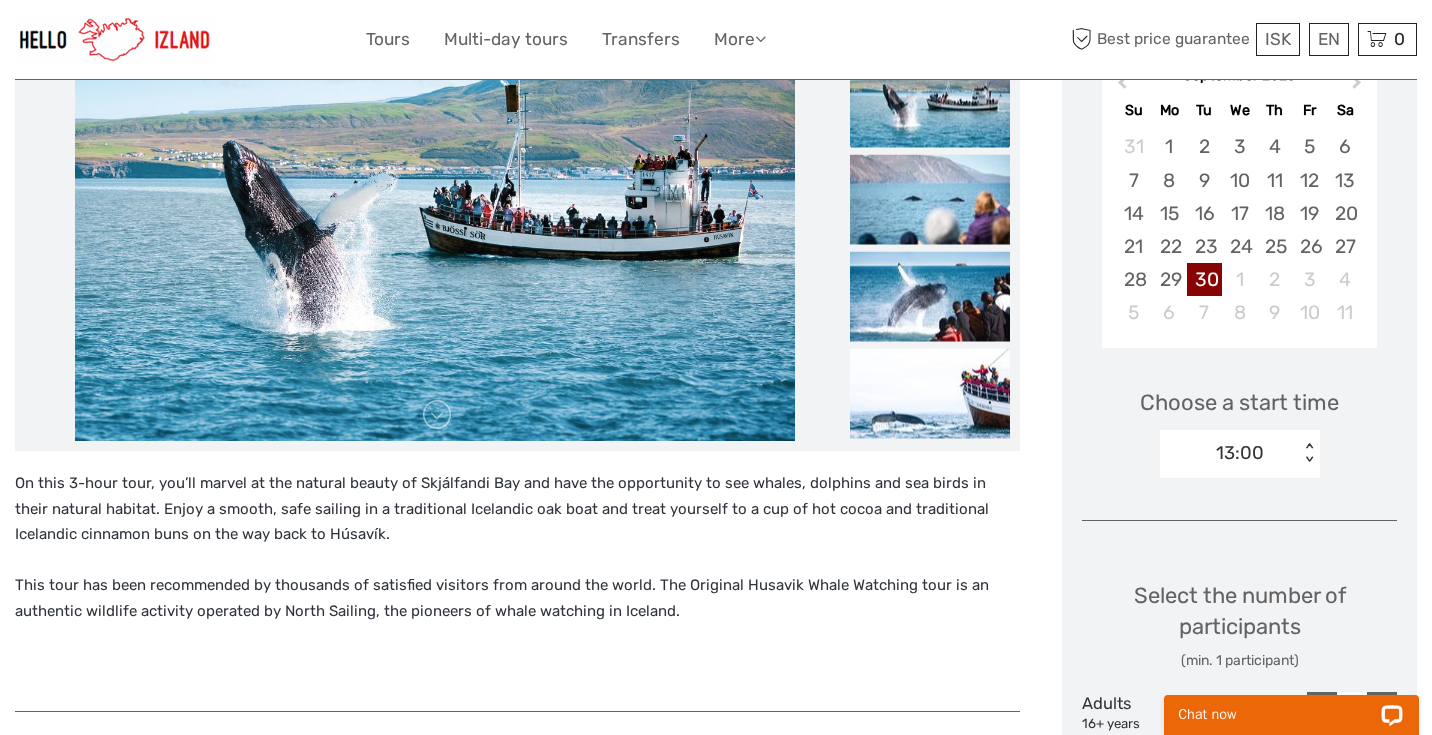 click on "Choose Date of Travel September 2025 Previous Month Next Month September 2025 Su Mo Tu We Th Fr Sa 31 1 2 3 4 5 6 7 8 9 10 11 12 13 14 15 16 17 18 19 20 21 22 23 24 25 26 27 28 29 30 1 2 3 4 5 6 7 8 9 10 11 Choose a start time option 13:00, selected.   Select is focused , press Down to open the menu,  13:00 < > Select the number of participants (min. 1 participant) Adults 16+ years 12 990 ISK - 1 + Toddler 0 - 6 years 0 ISK - 0 + Youth 7 - 15 years 6 500 ISK - 0 + Total :  12 990 ISK Best price guarantee ADD TO CART EXPRESS CHECKOUT" at bounding box center (1239, 528) 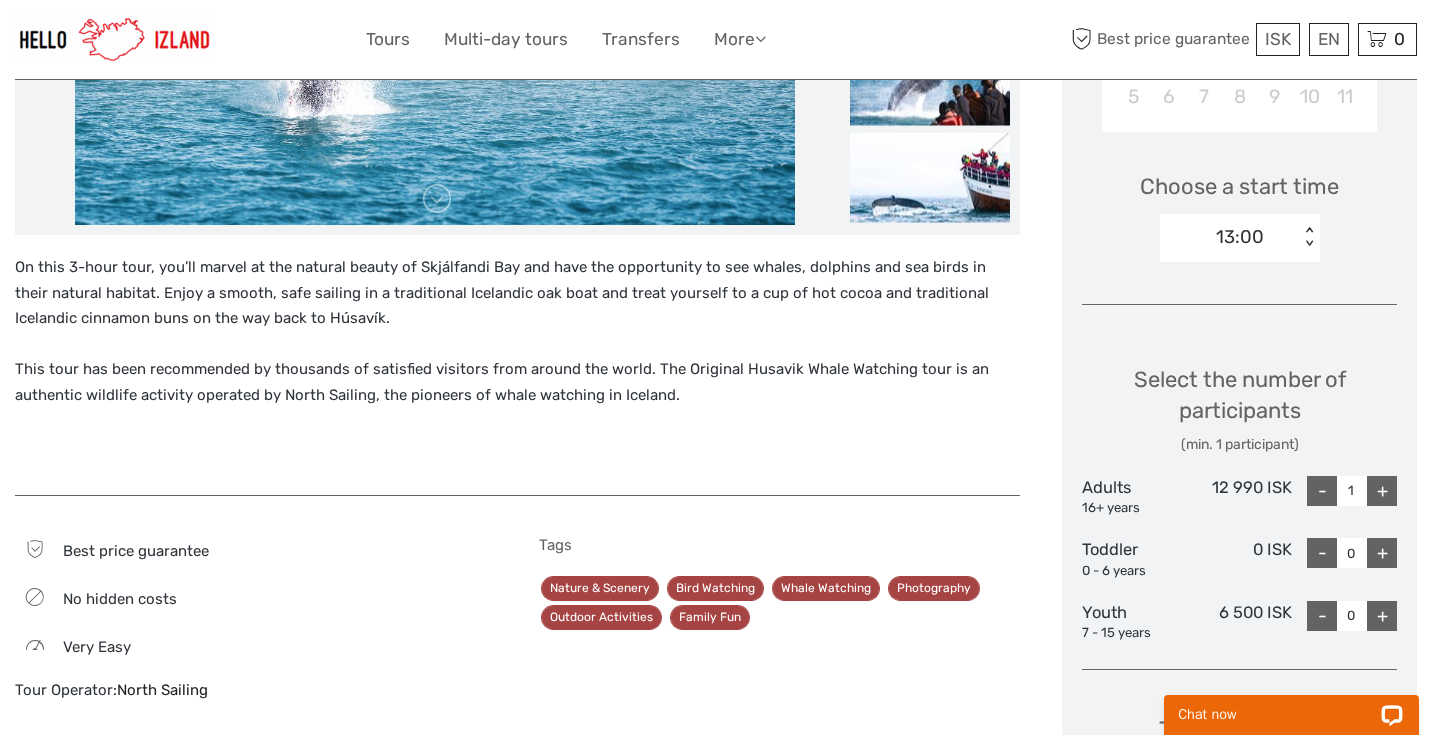 scroll, scrollTop: 609, scrollLeft: 0, axis: vertical 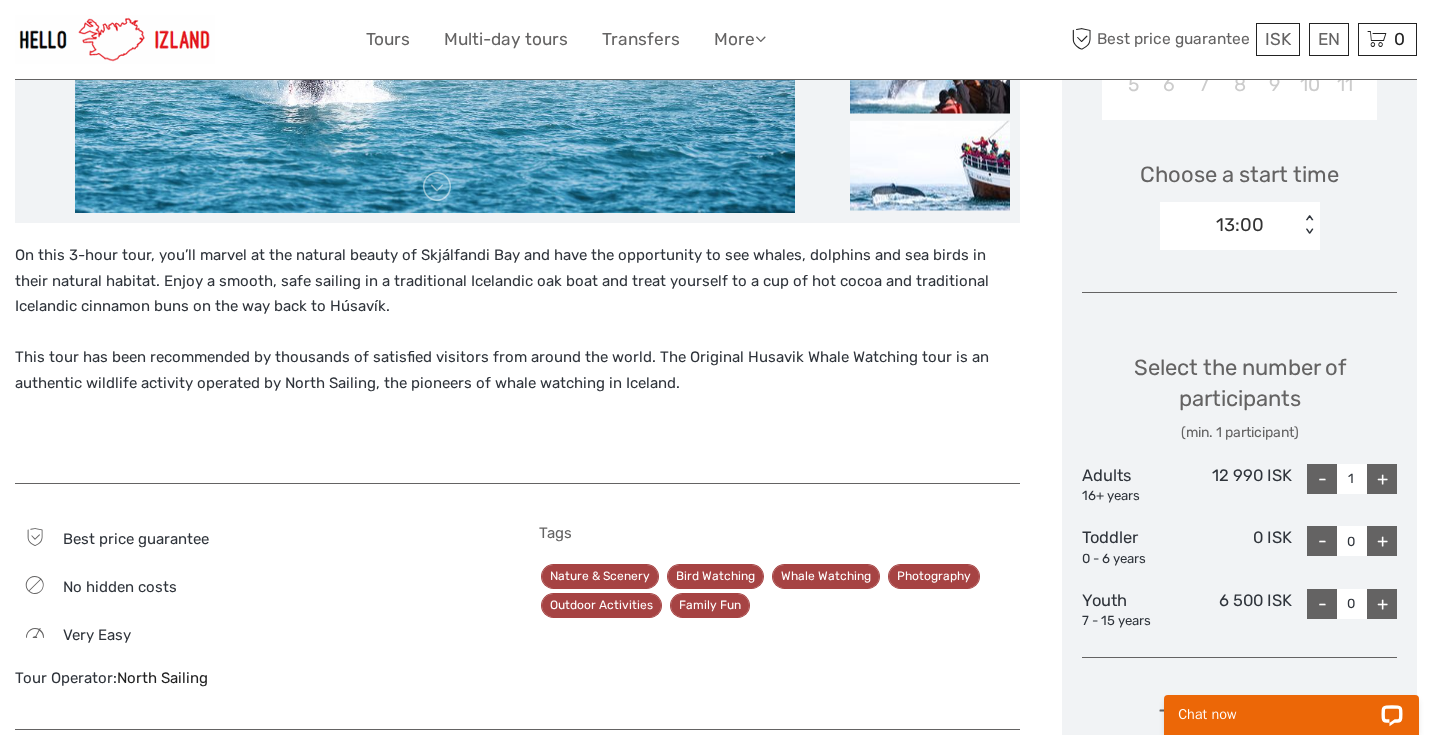 click on "+" at bounding box center (1382, 479) 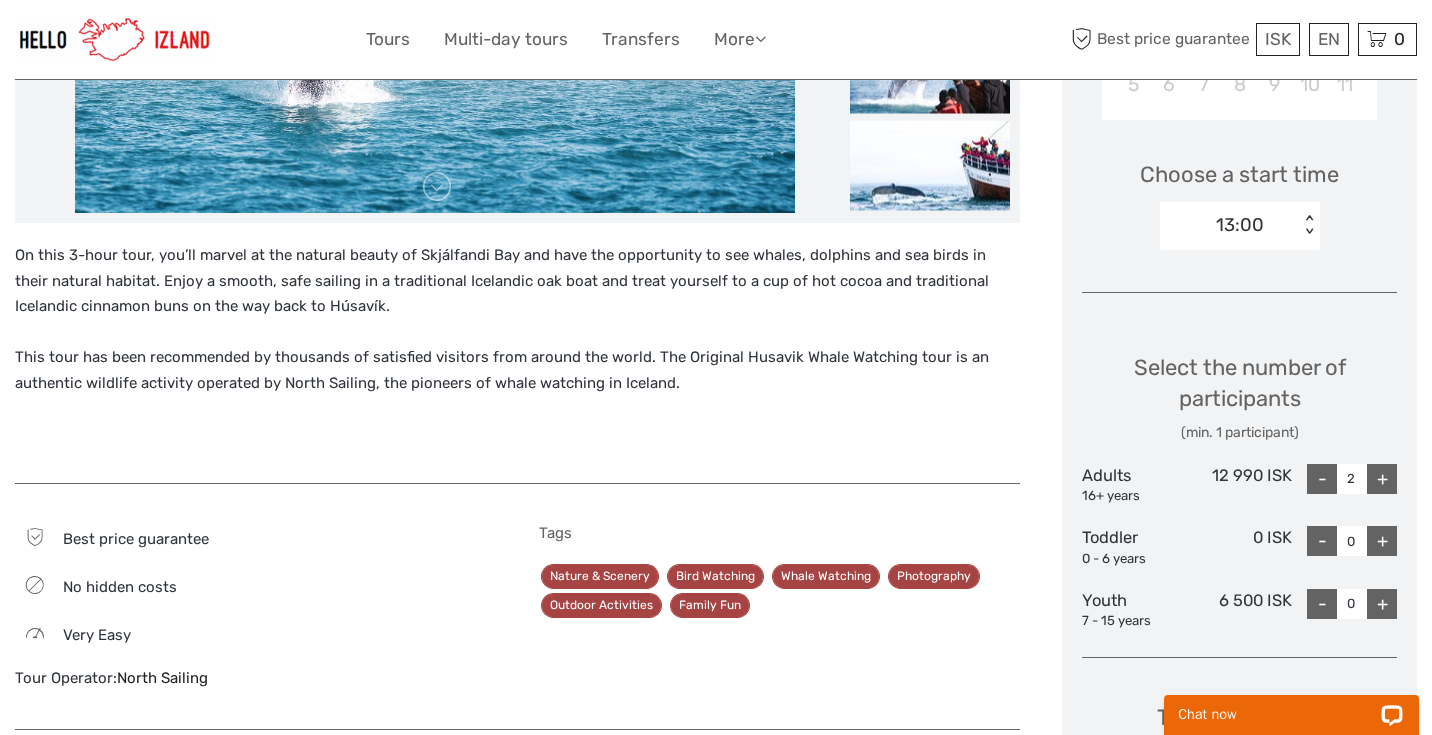 click on "+" at bounding box center (1382, 479) 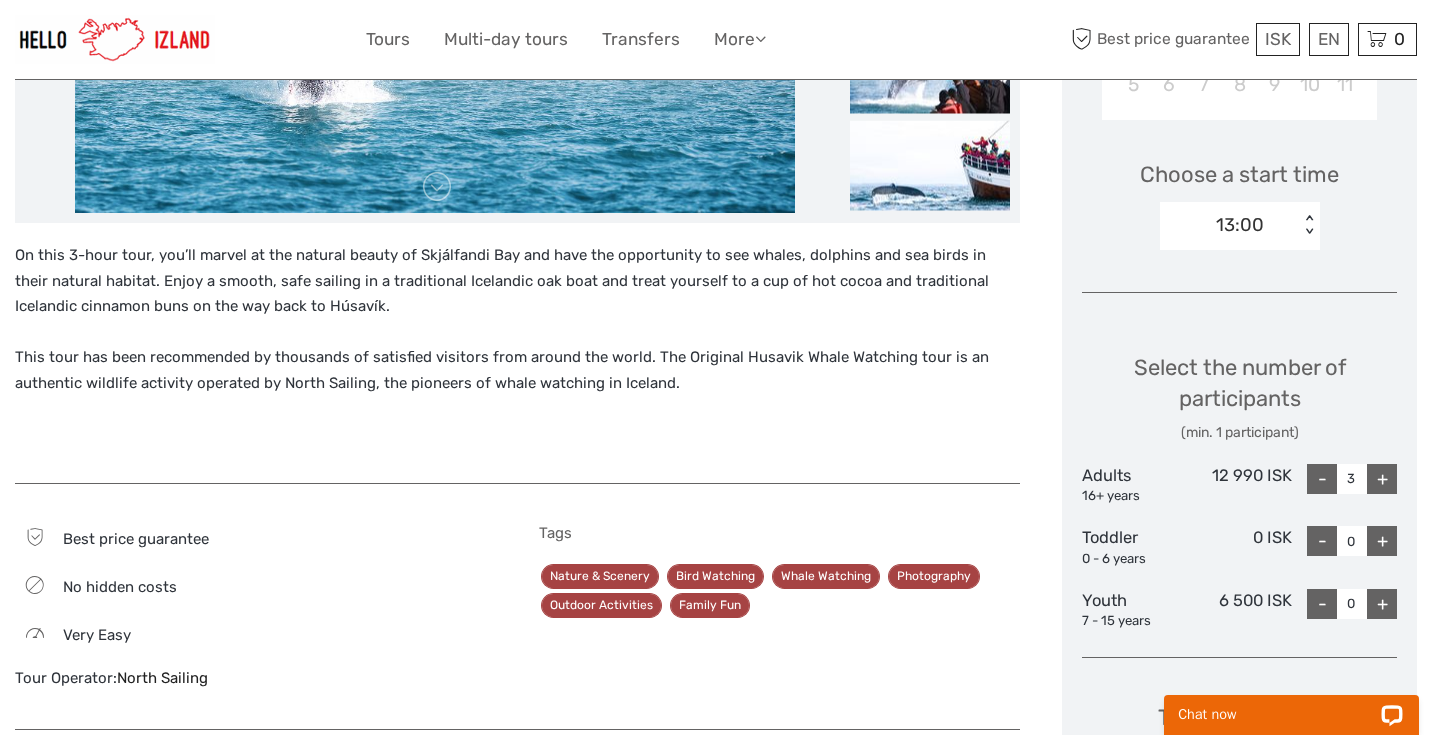 click on "+" at bounding box center [1382, 479] 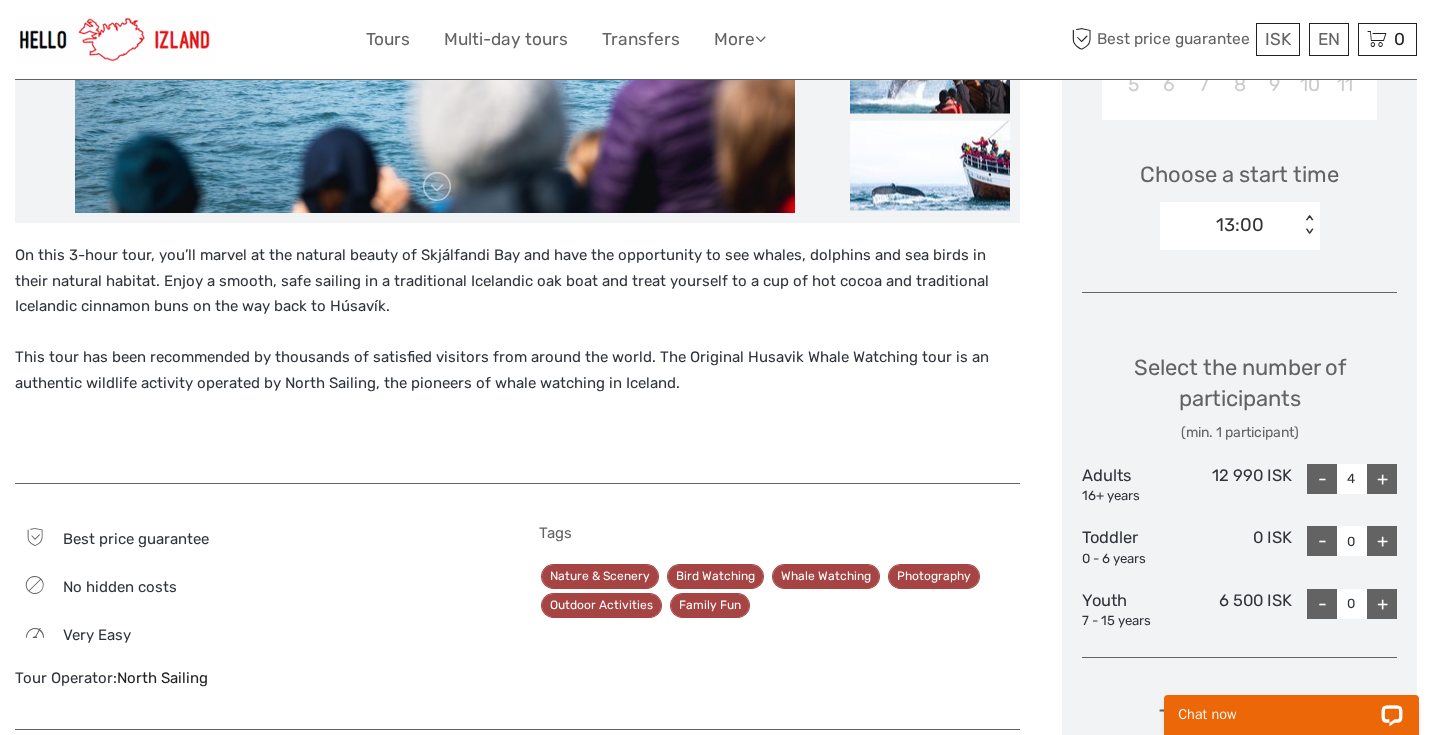 click on "+" at bounding box center (1382, 479) 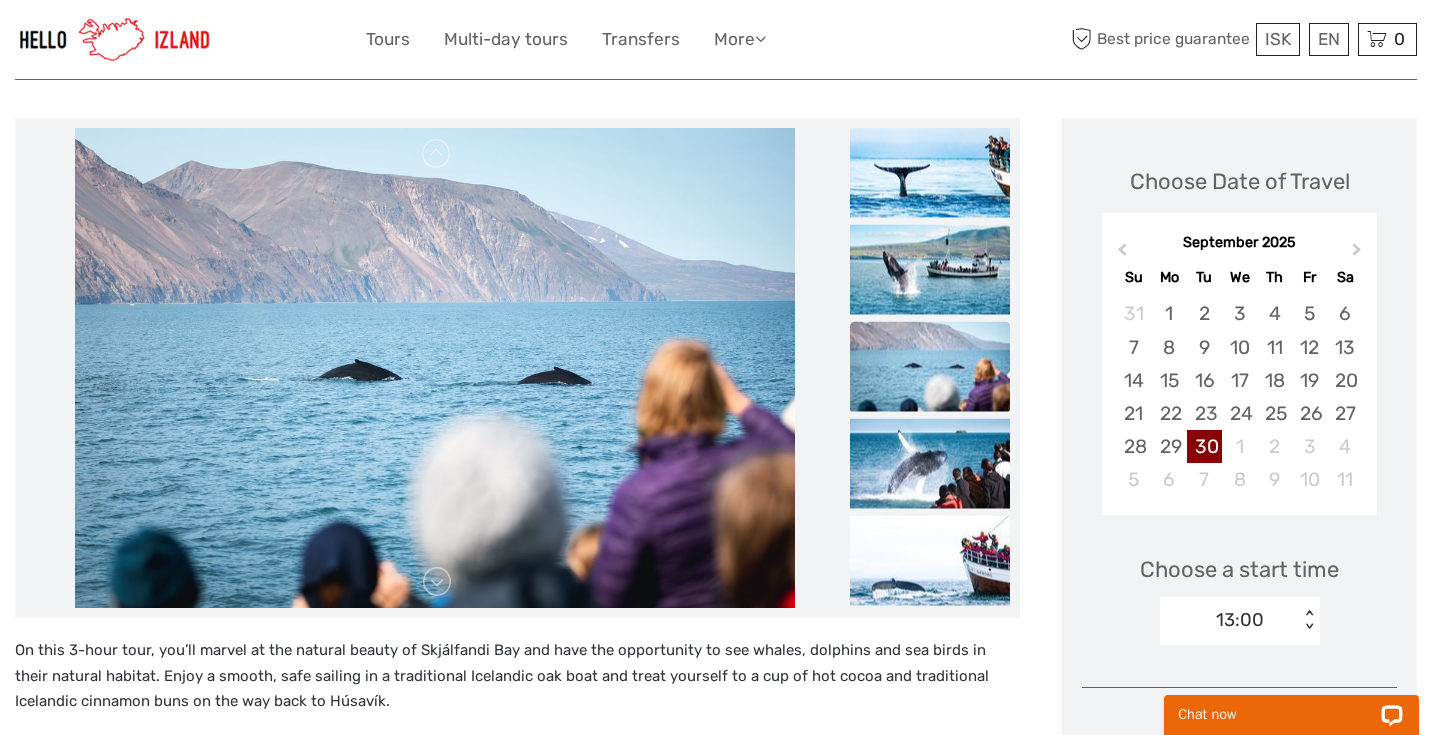 scroll, scrollTop: 0, scrollLeft: 0, axis: both 